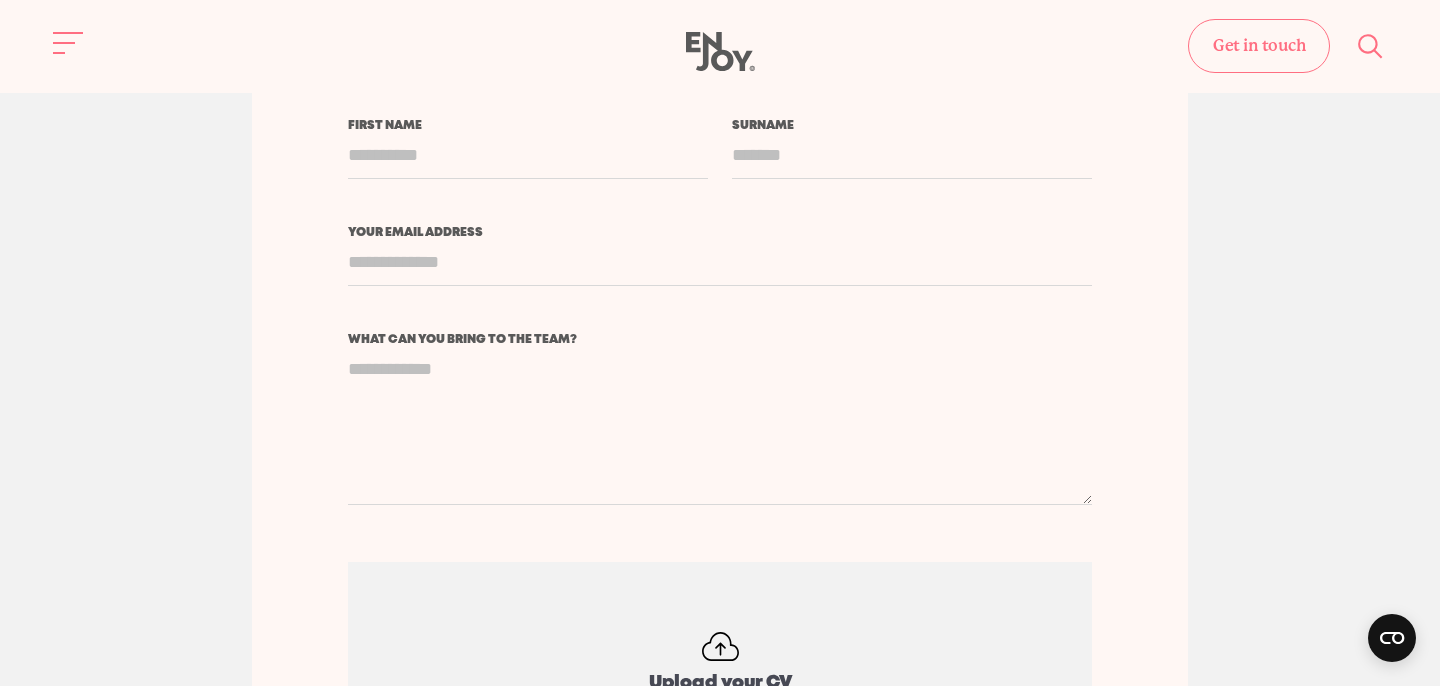 scroll, scrollTop: 4678, scrollLeft: 0, axis: vertical 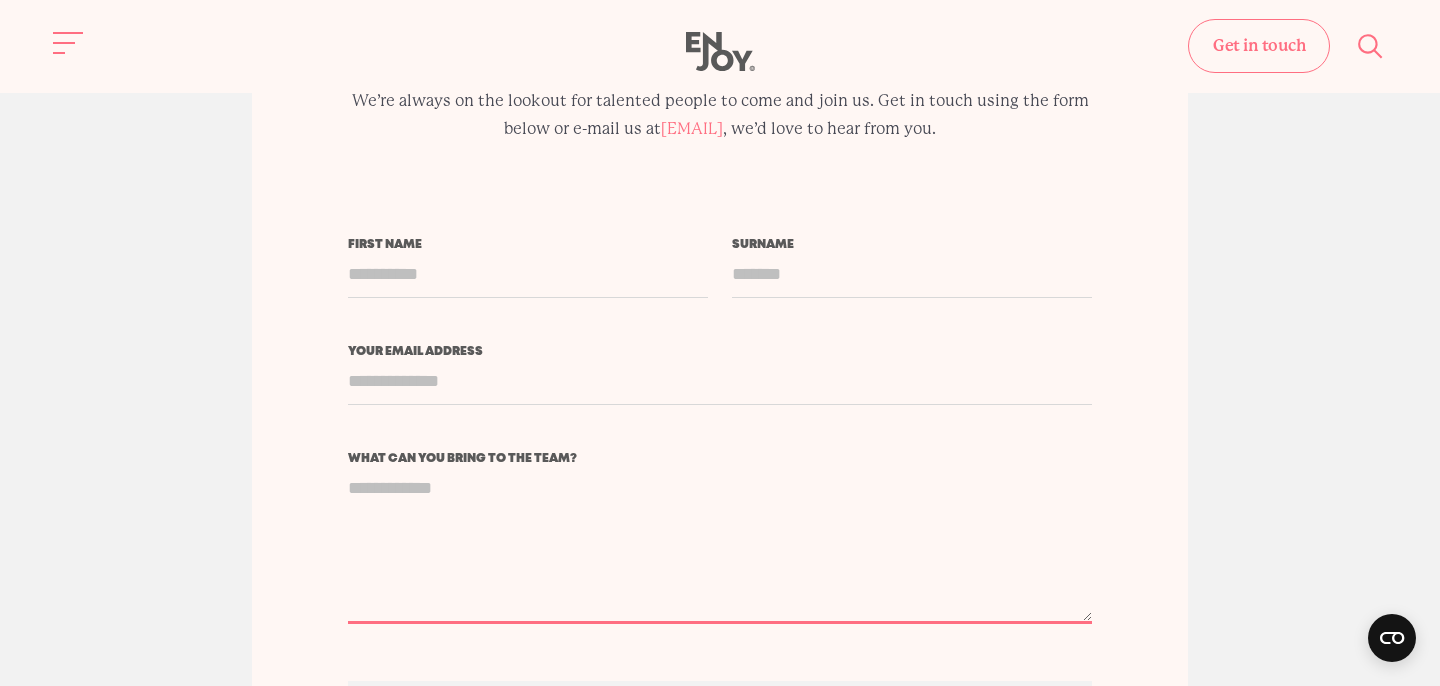 click on "What can you bring to the team?" at bounding box center (720, 544) 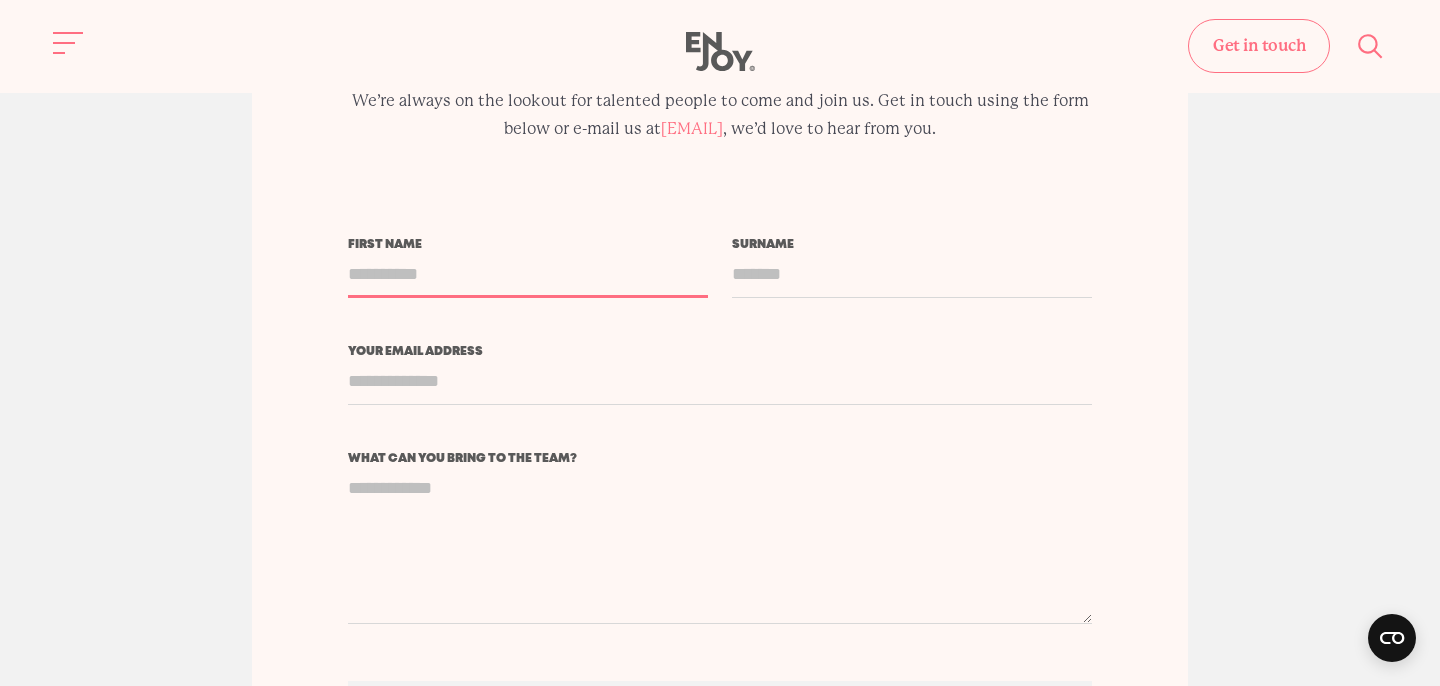 click on "First name" at bounding box center [528, 274] 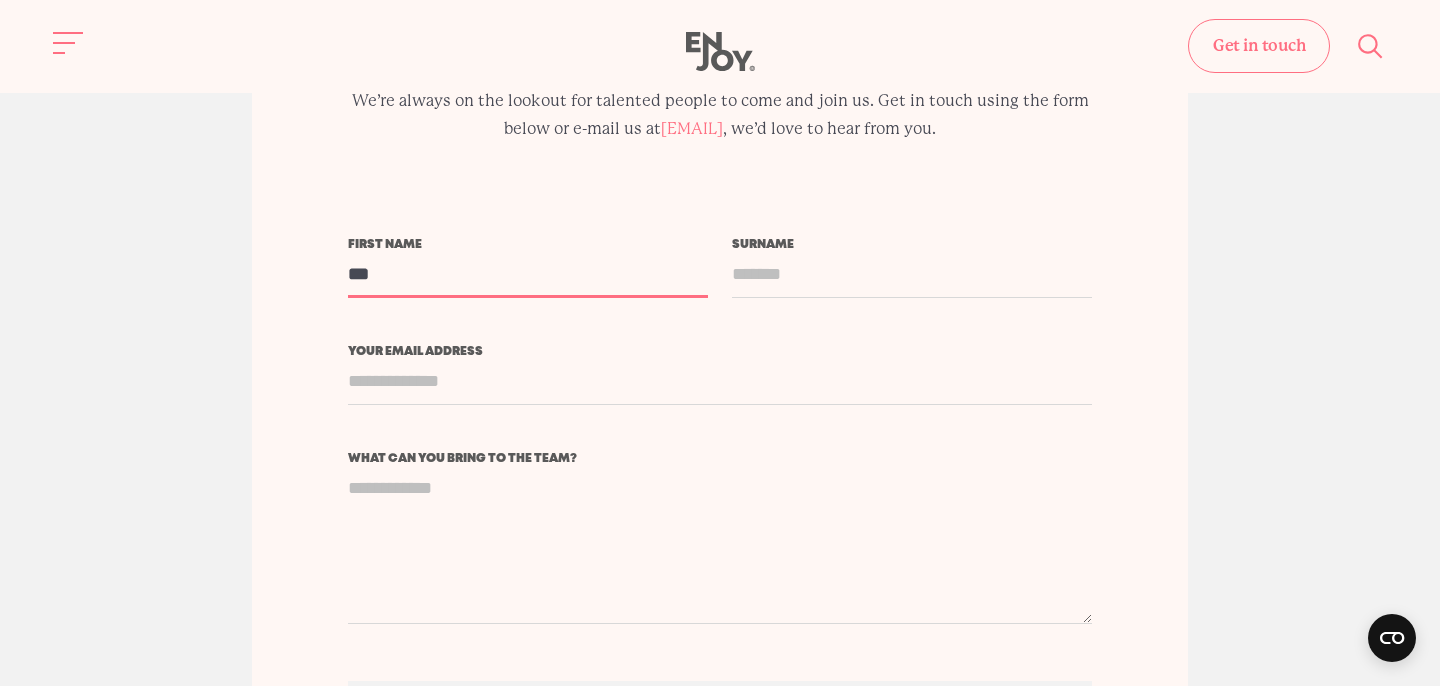 type on "**" 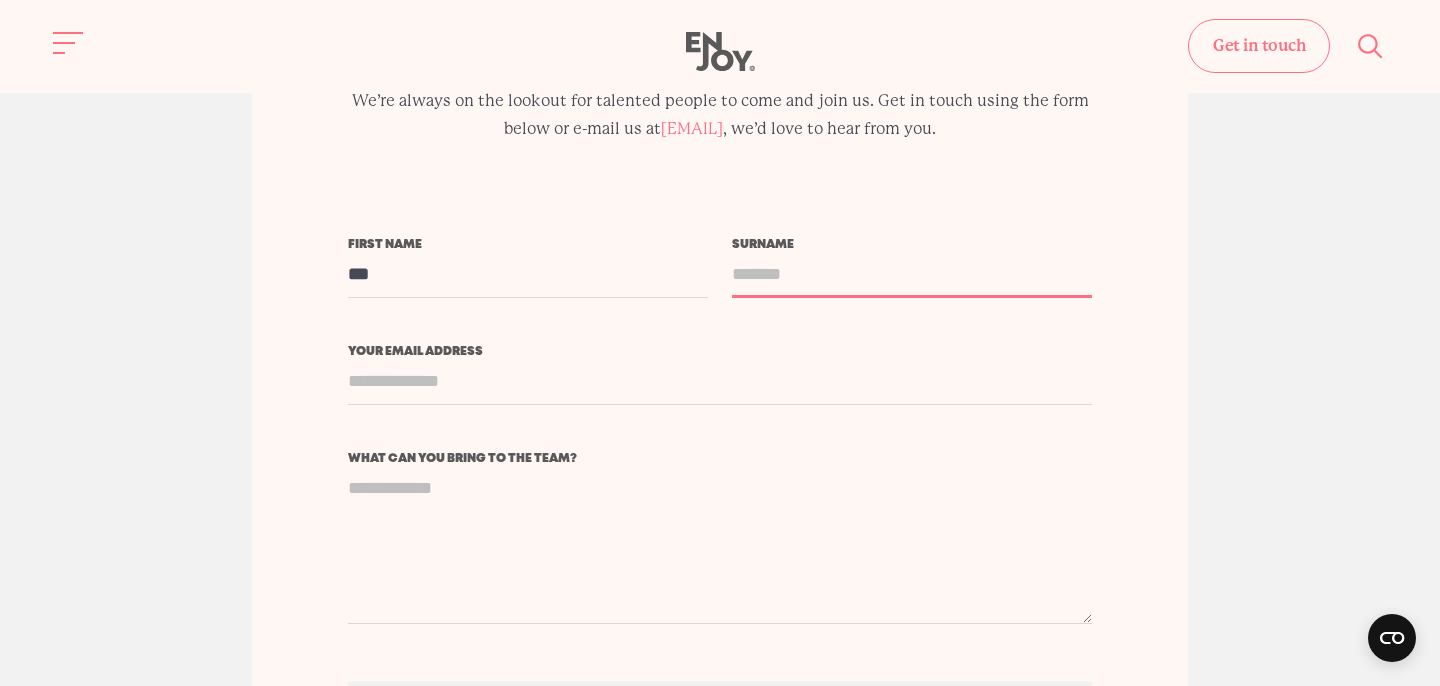 click on "Surname" at bounding box center (912, 274) 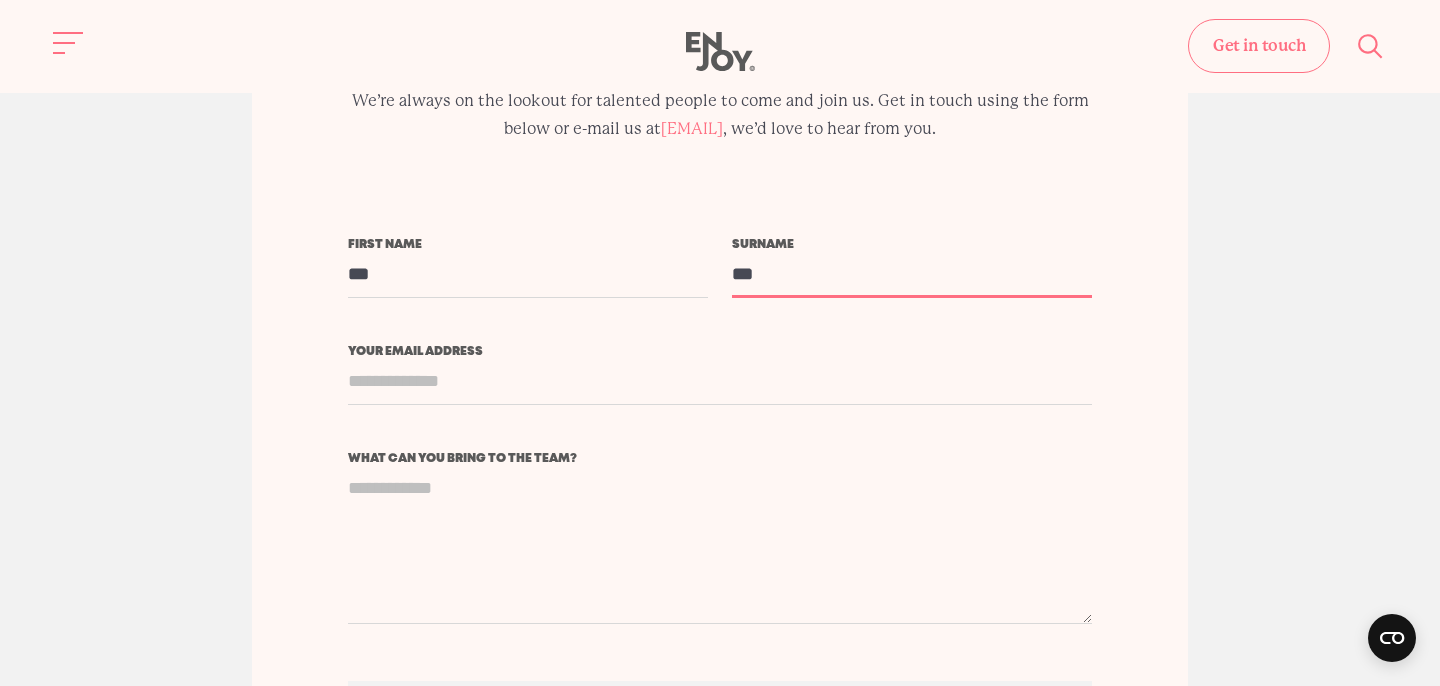 type on "***" 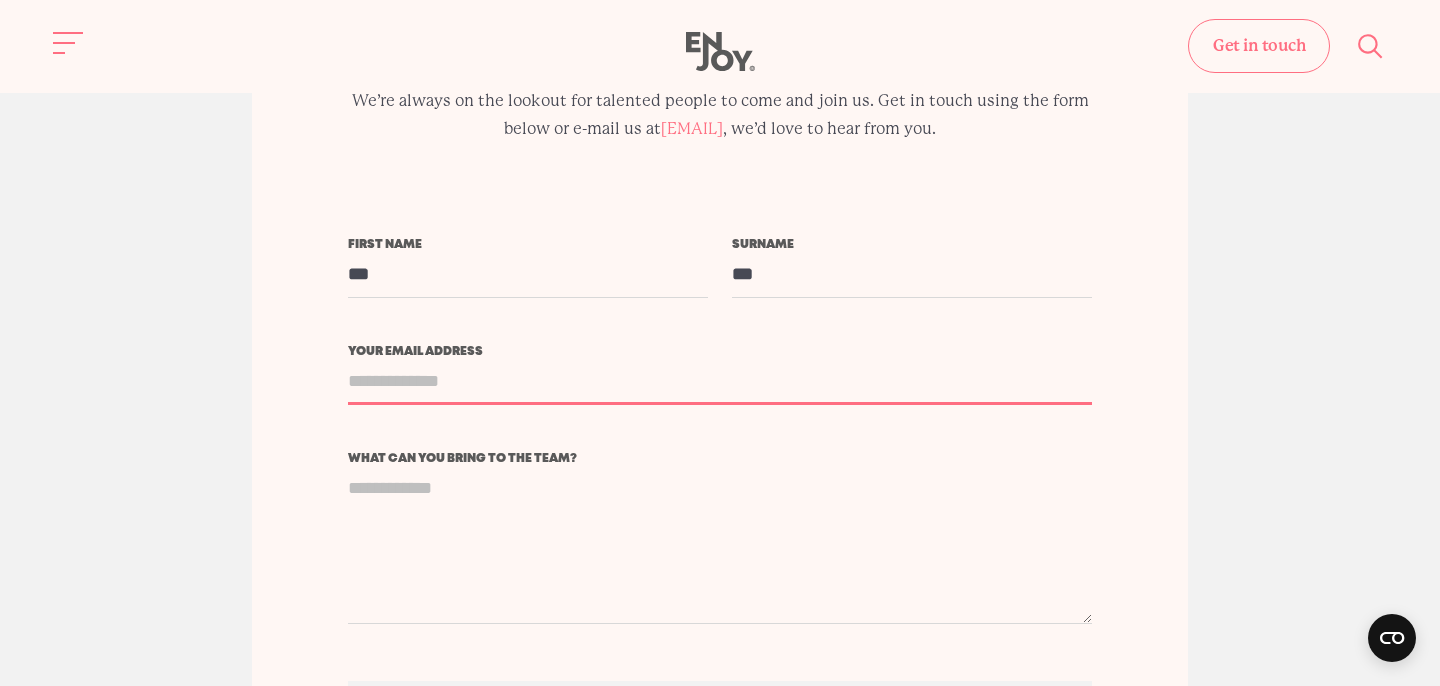 click on "Your email address" at bounding box center (720, 381) 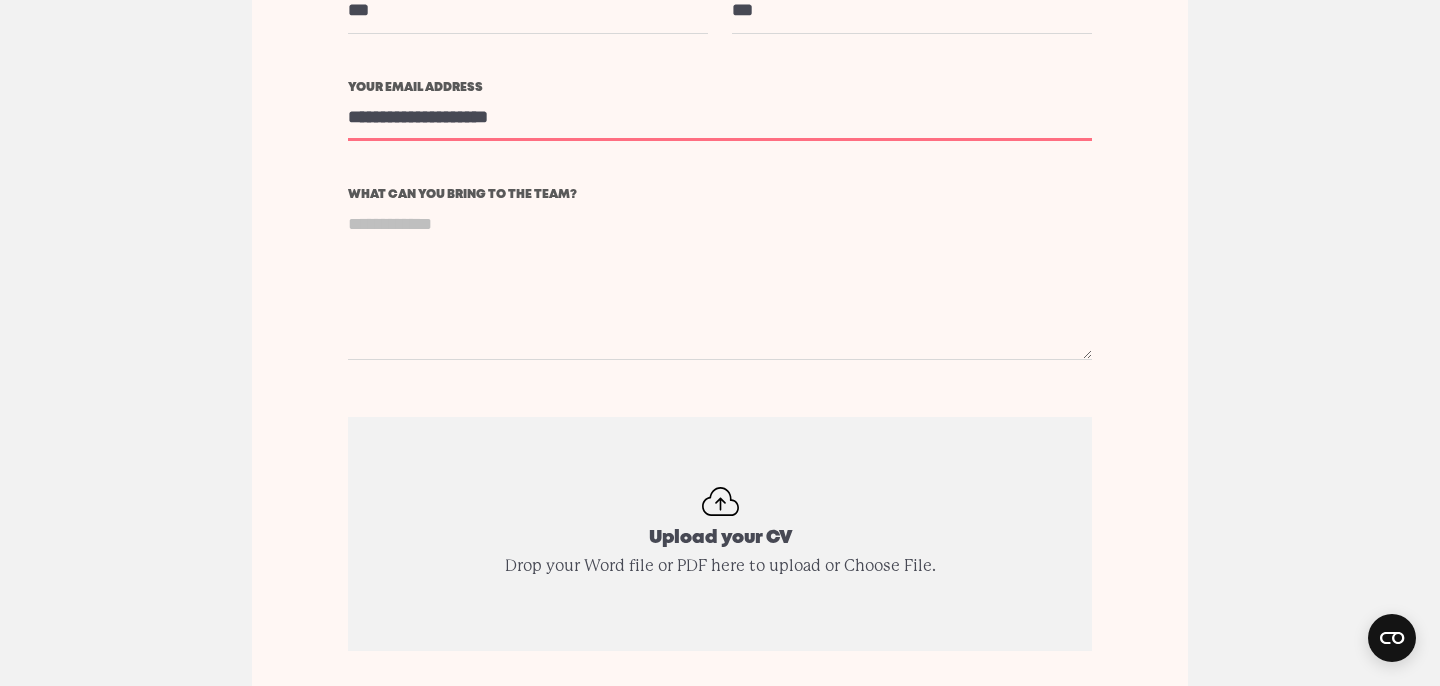 scroll, scrollTop: 5058, scrollLeft: 0, axis: vertical 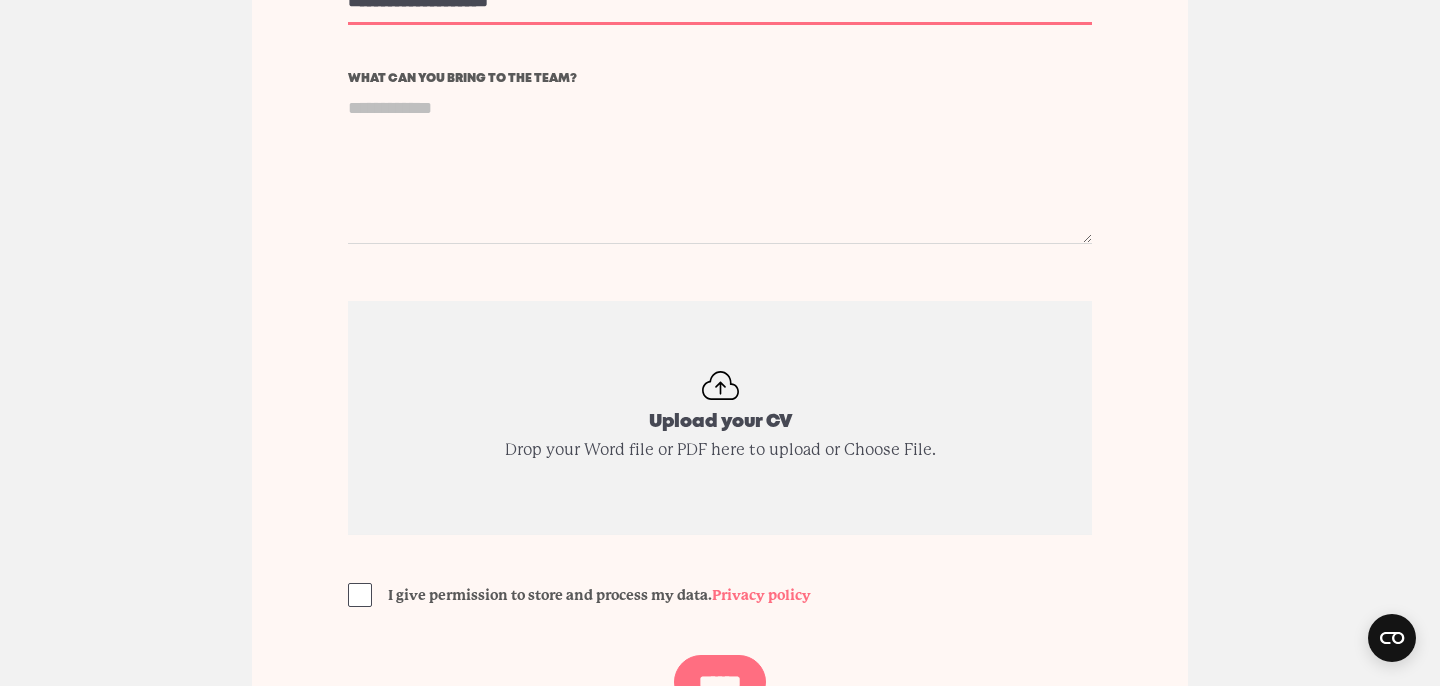 type on "**********" 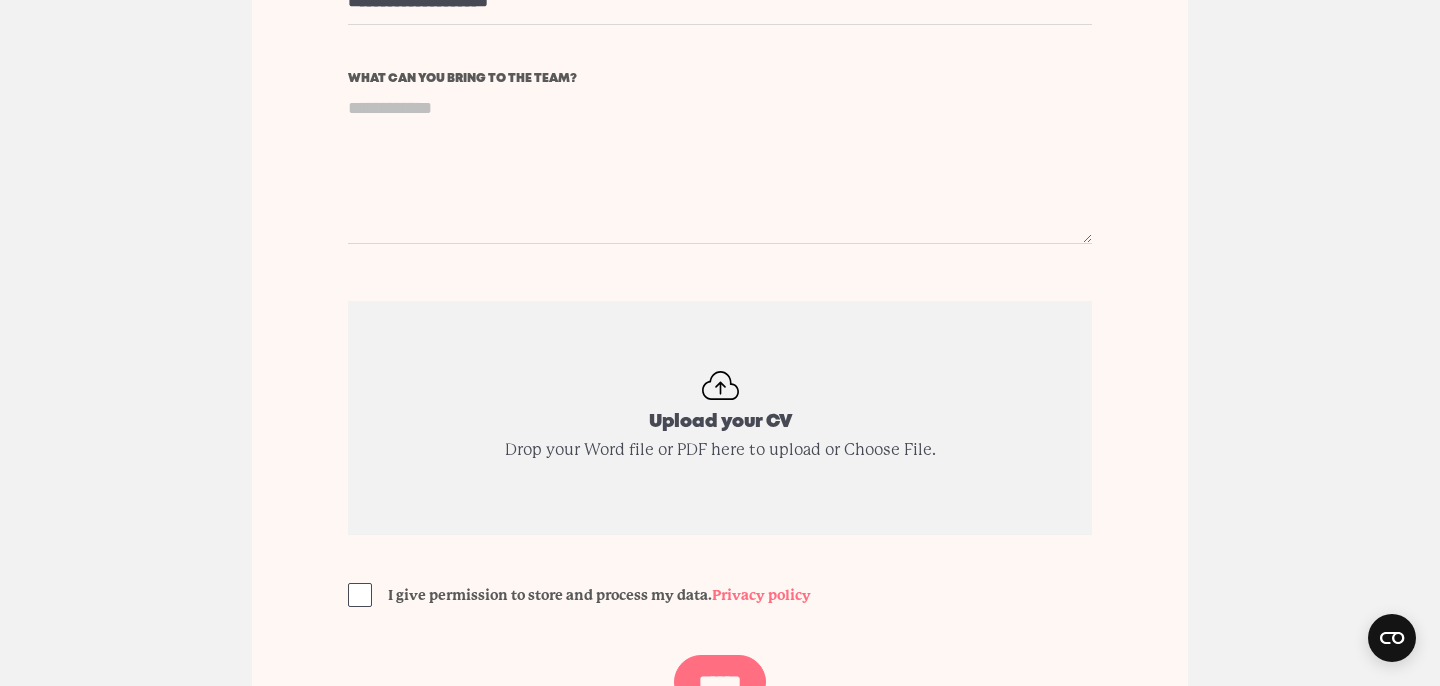click on "I give permission to store and process my data.  Privacy policy" at bounding box center [599, 595] 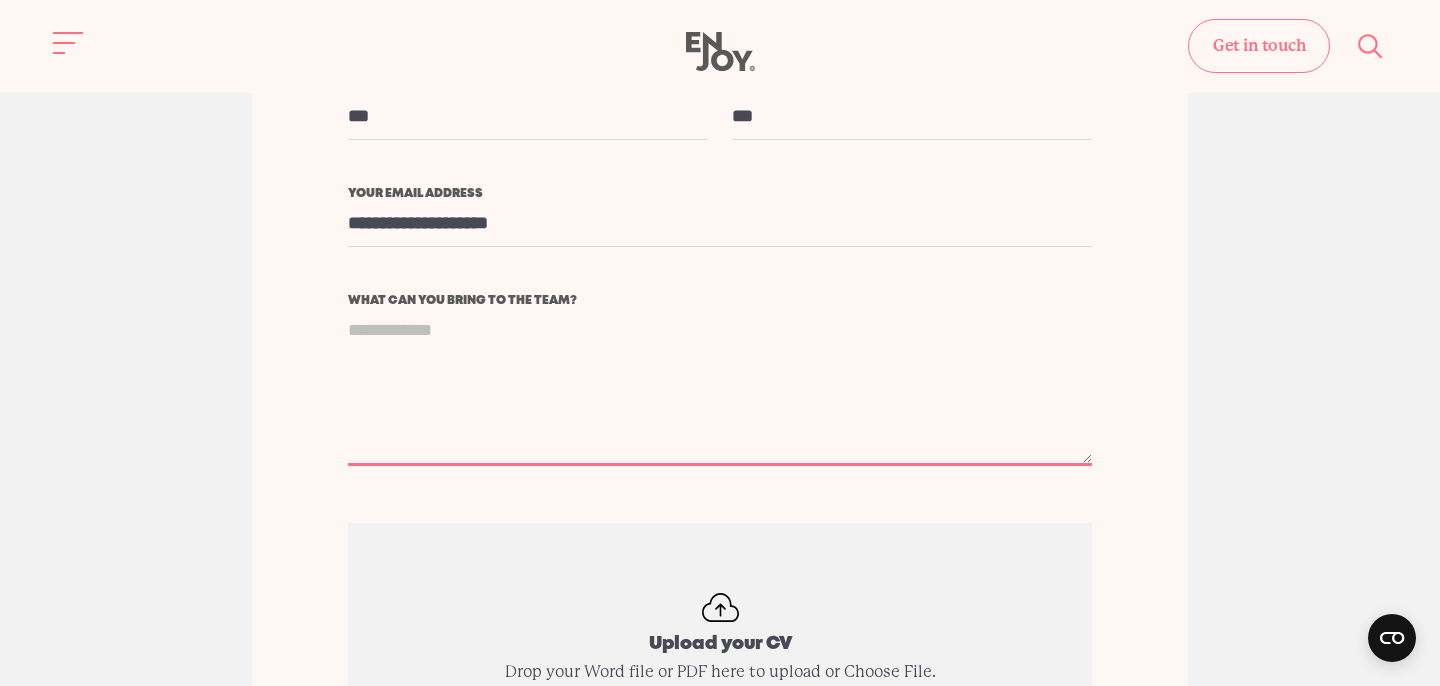 click on "What can you bring to the team?" at bounding box center (720, 386) 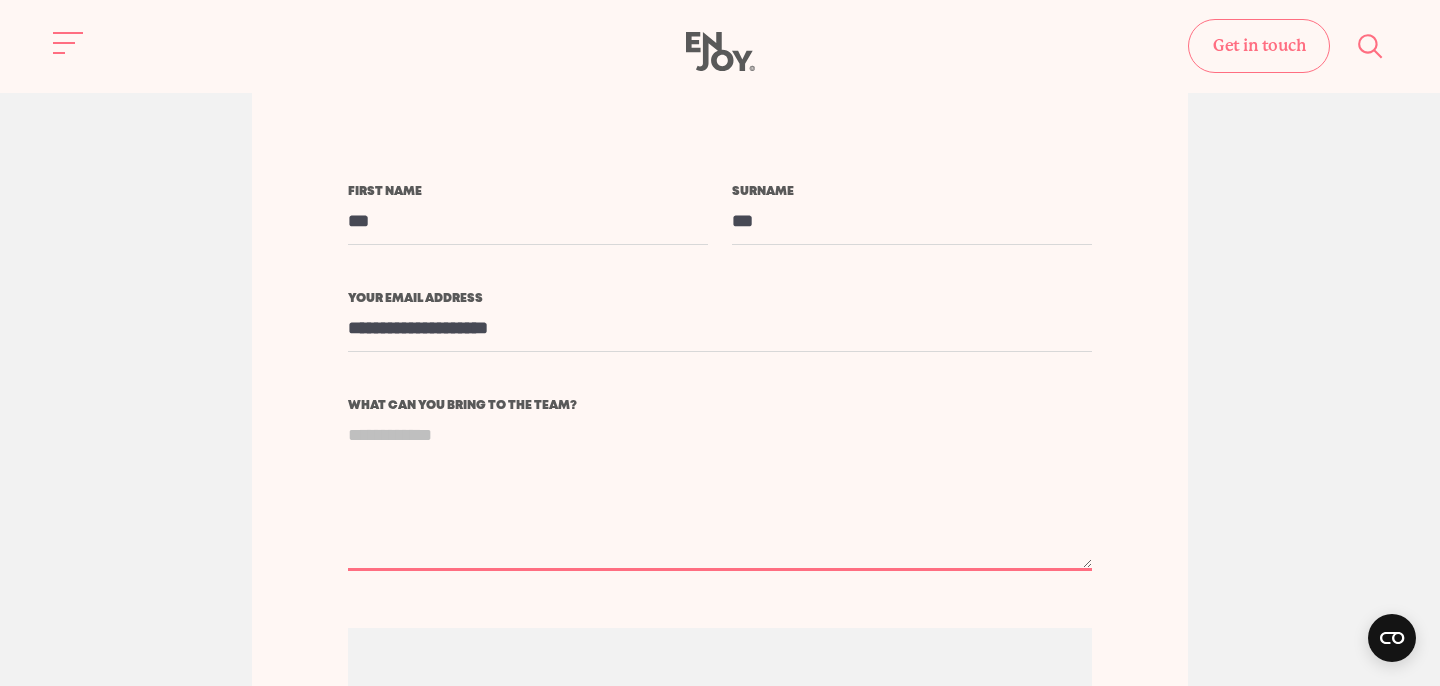 paste on "**********" 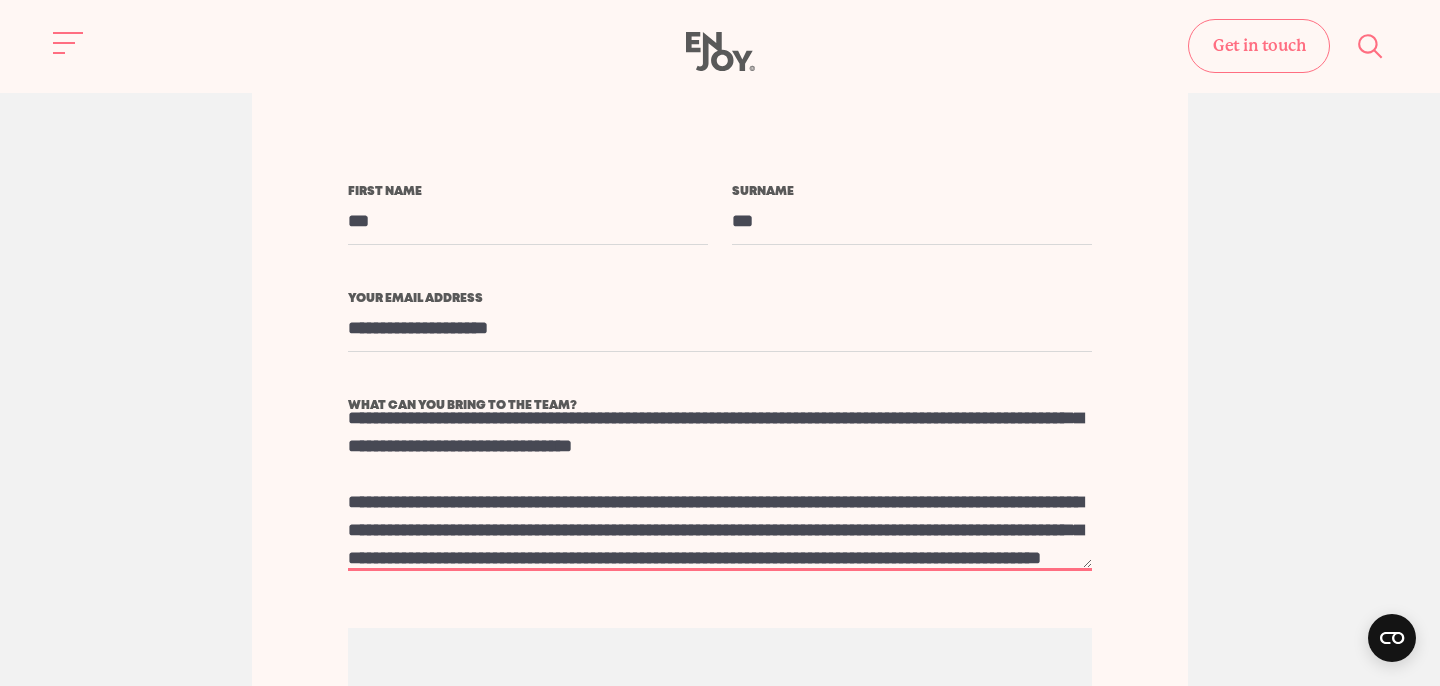 scroll, scrollTop: 0, scrollLeft: 0, axis: both 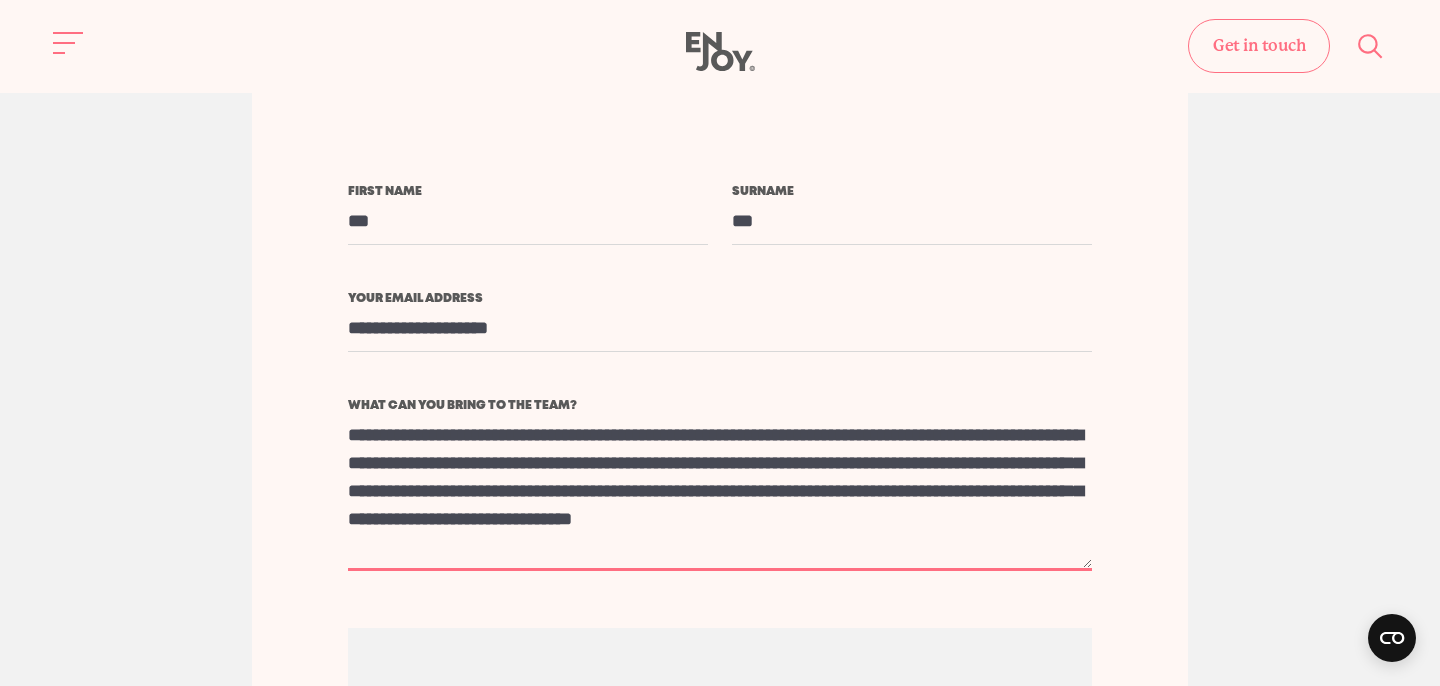 click on "**********" at bounding box center [720, 491] 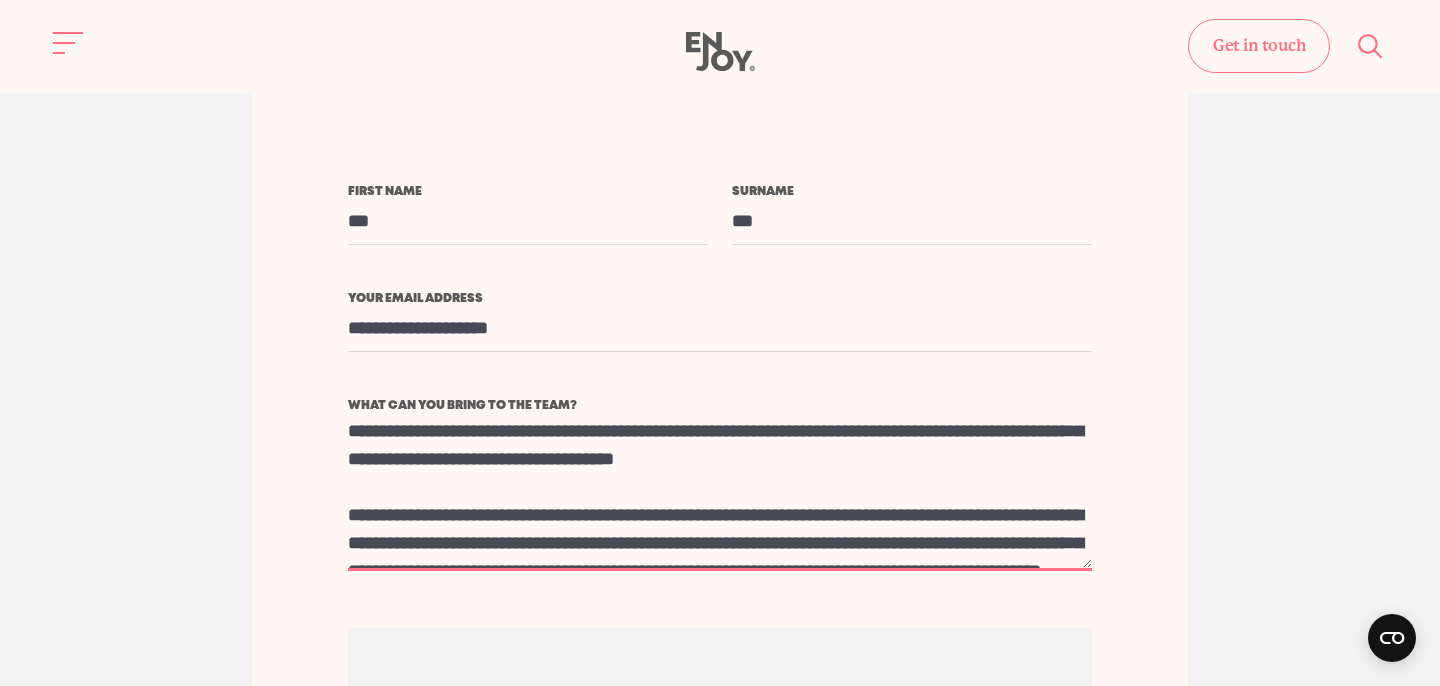 scroll, scrollTop: 64, scrollLeft: 0, axis: vertical 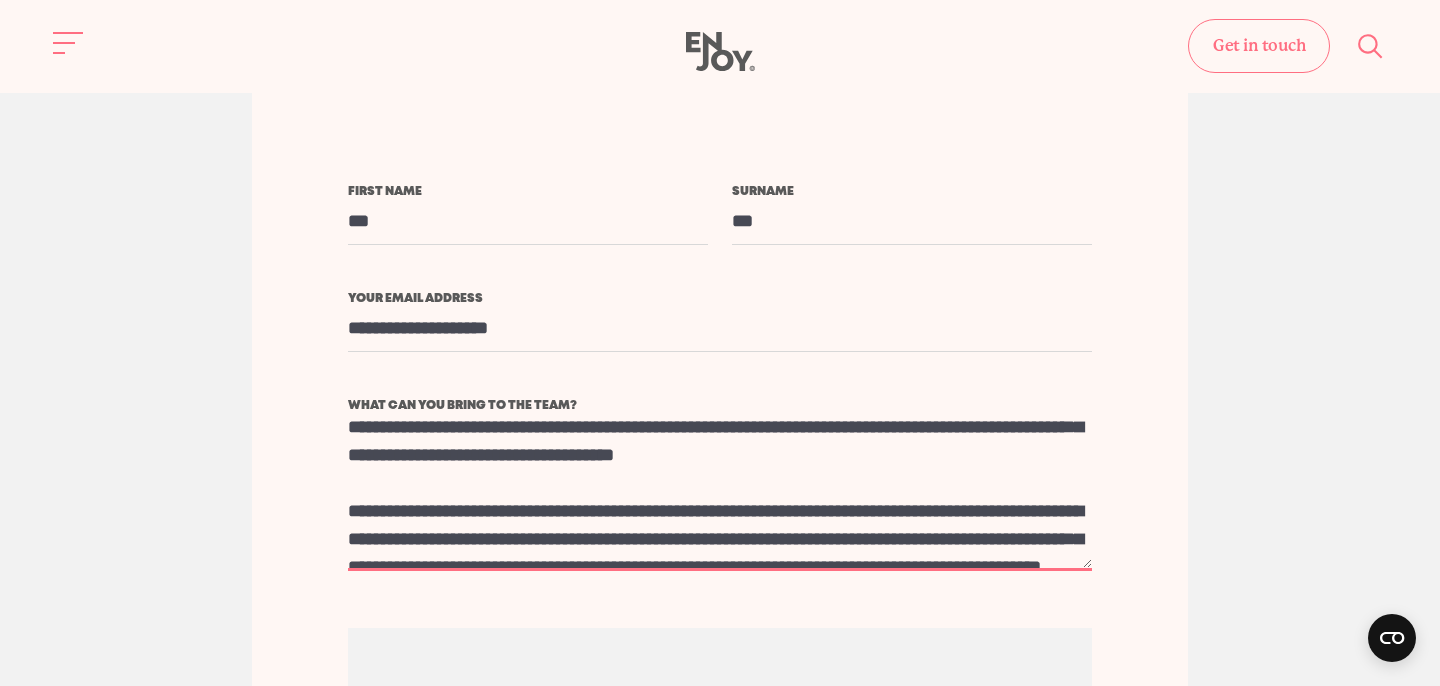 click on "**********" at bounding box center [720, 491] 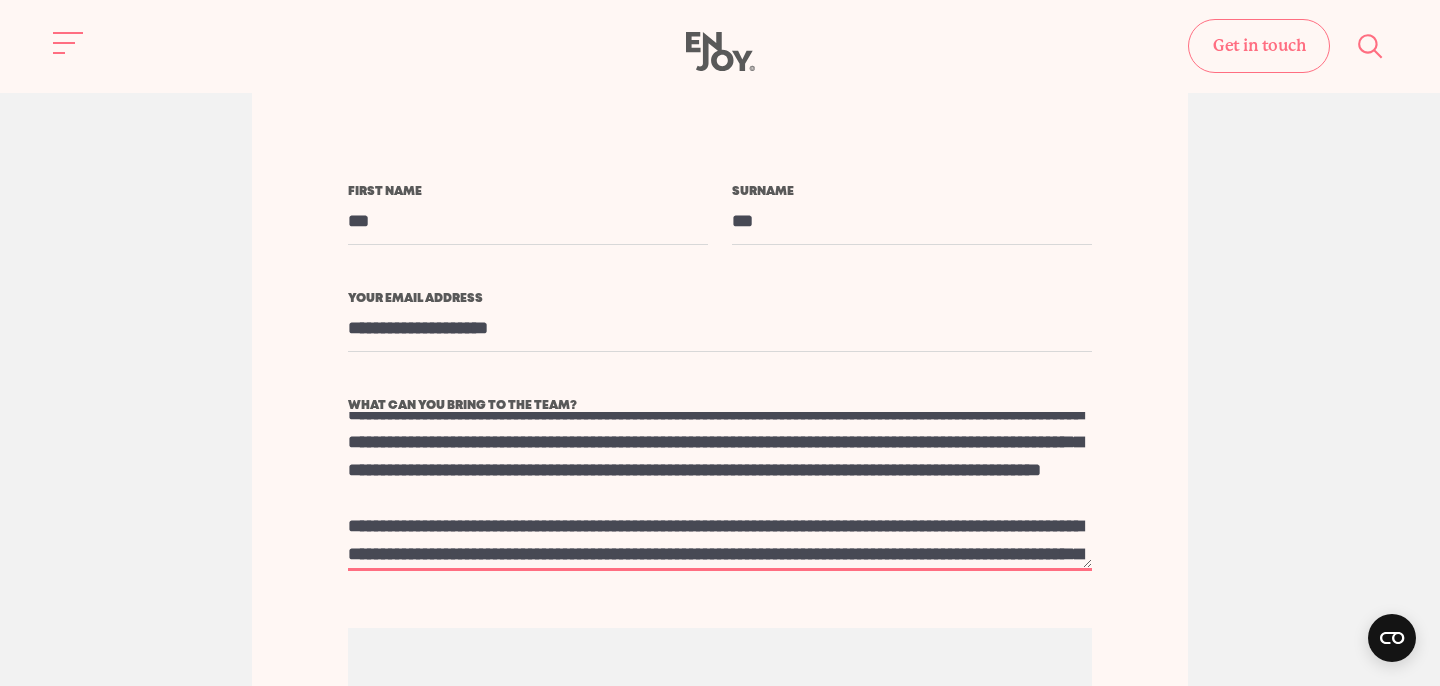 scroll, scrollTop: 164, scrollLeft: 0, axis: vertical 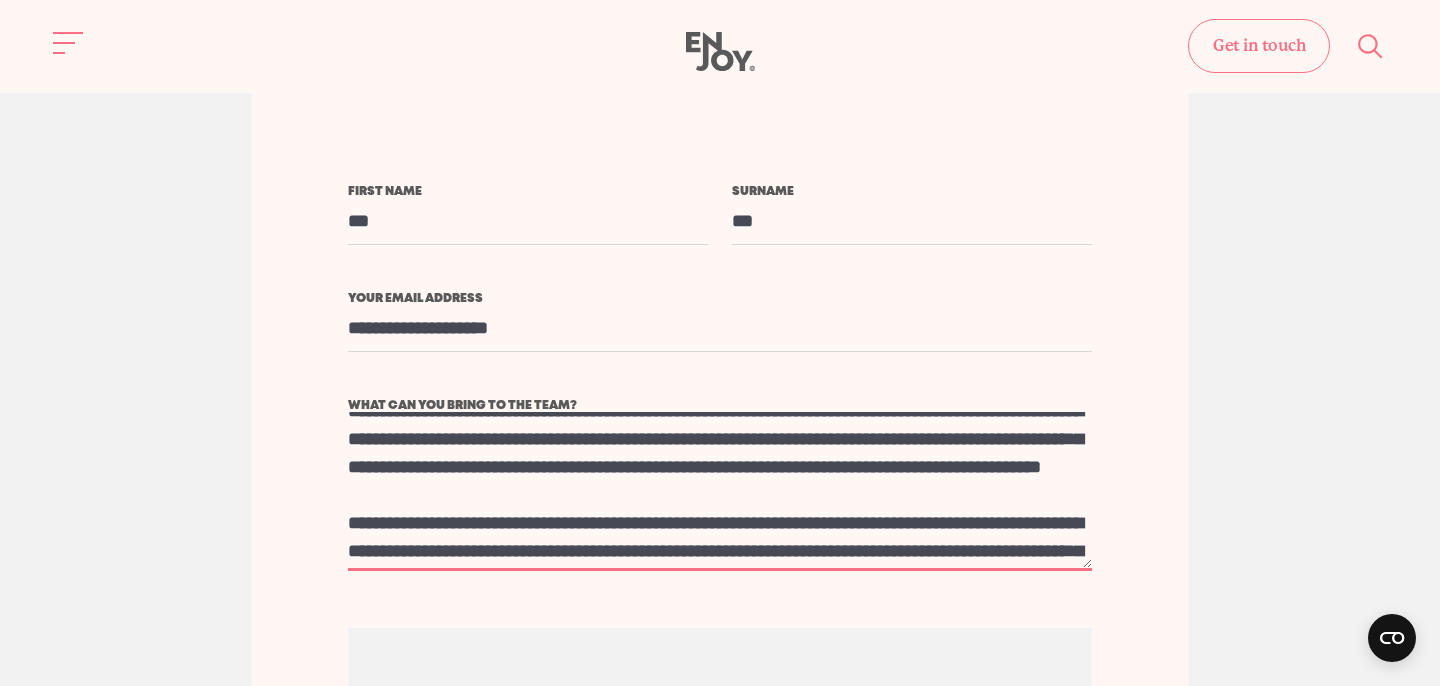click on "**********" at bounding box center [720, 491] 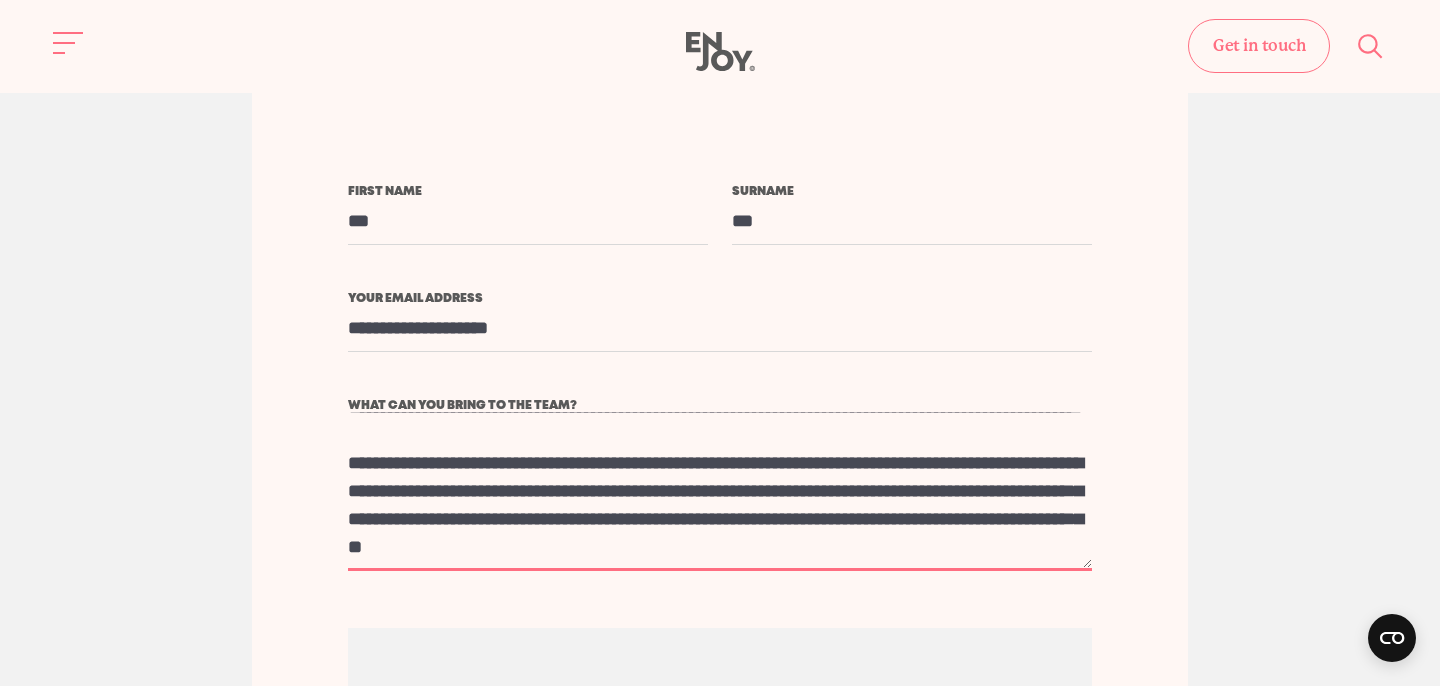 scroll, scrollTop: 280, scrollLeft: 0, axis: vertical 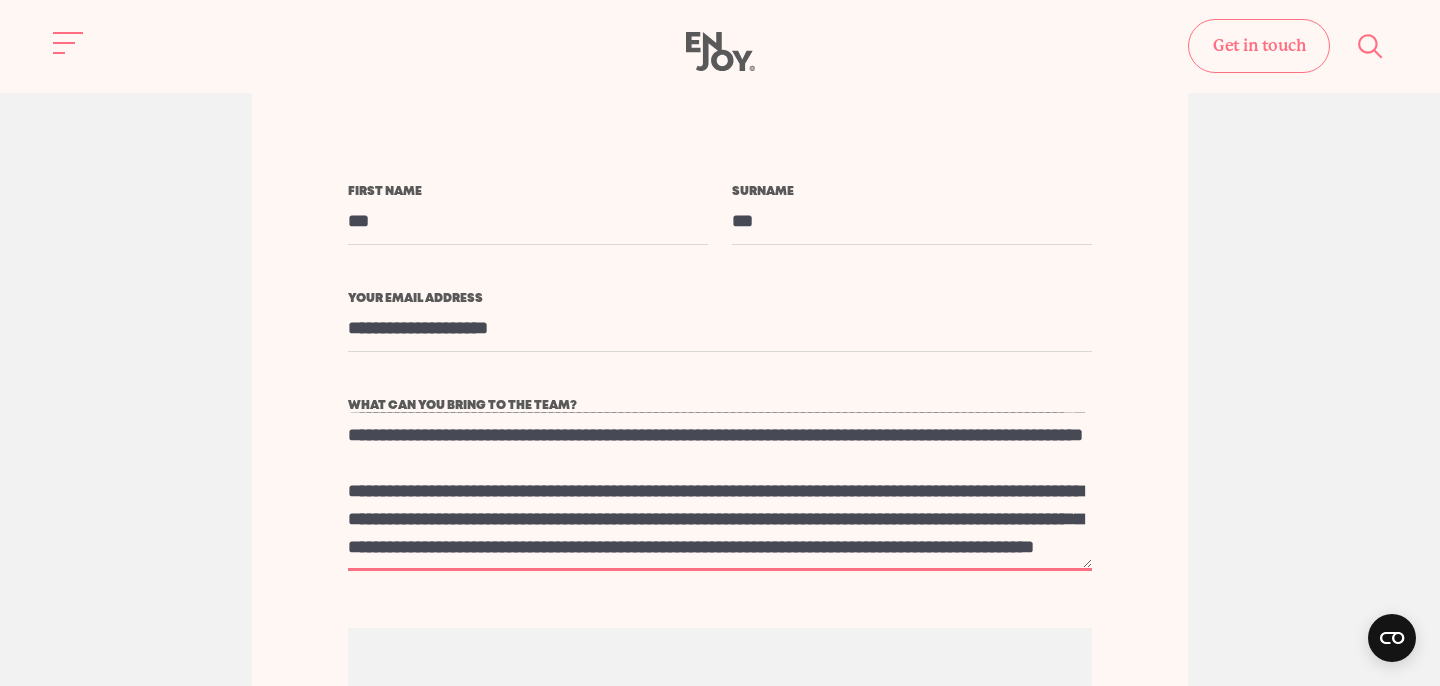 type on "**********" 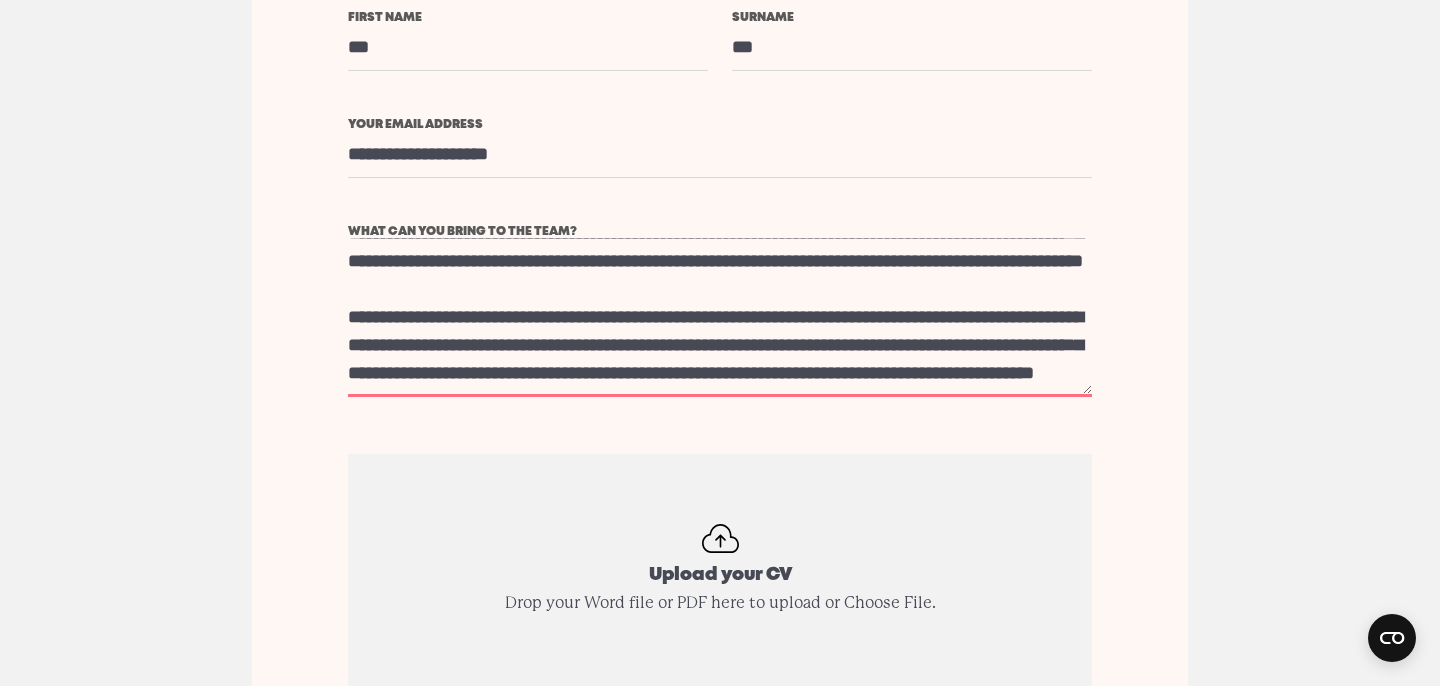 scroll, scrollTop: 4944, scrollLeft: 0, axis: vertical 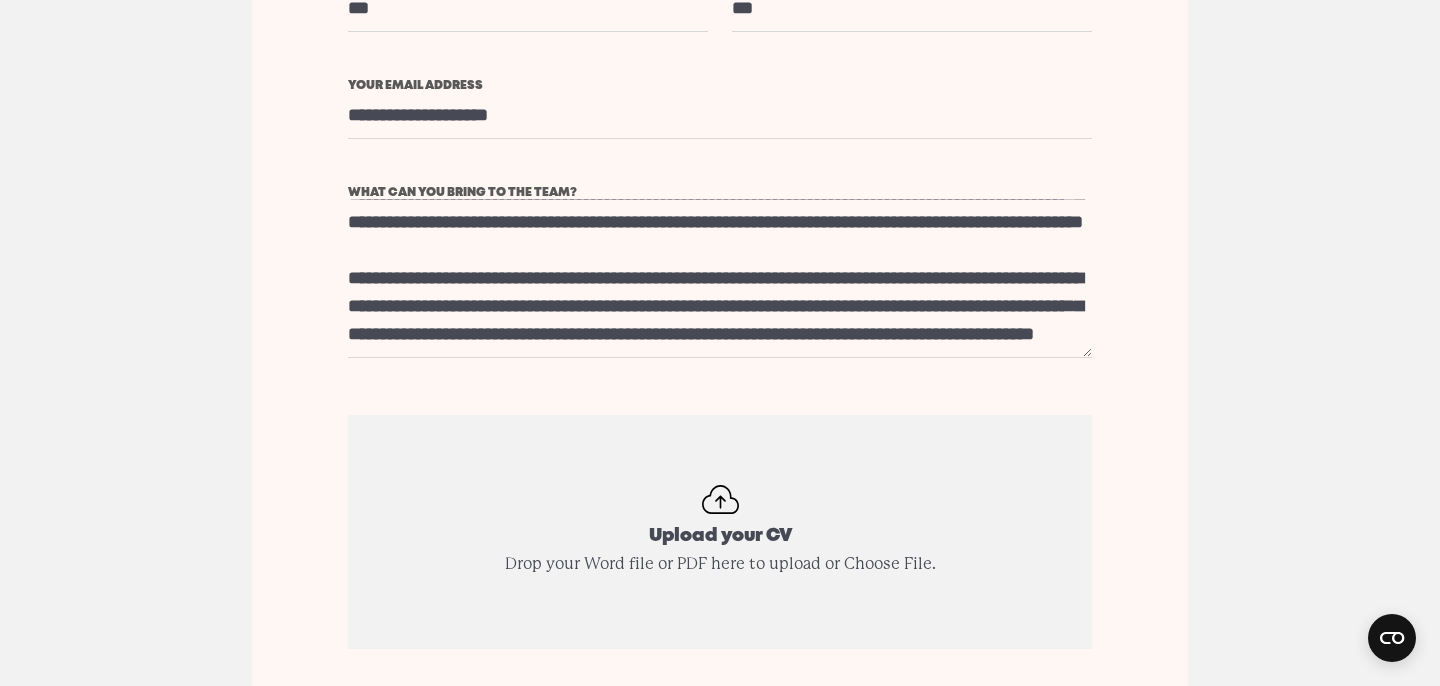 type on "**********" 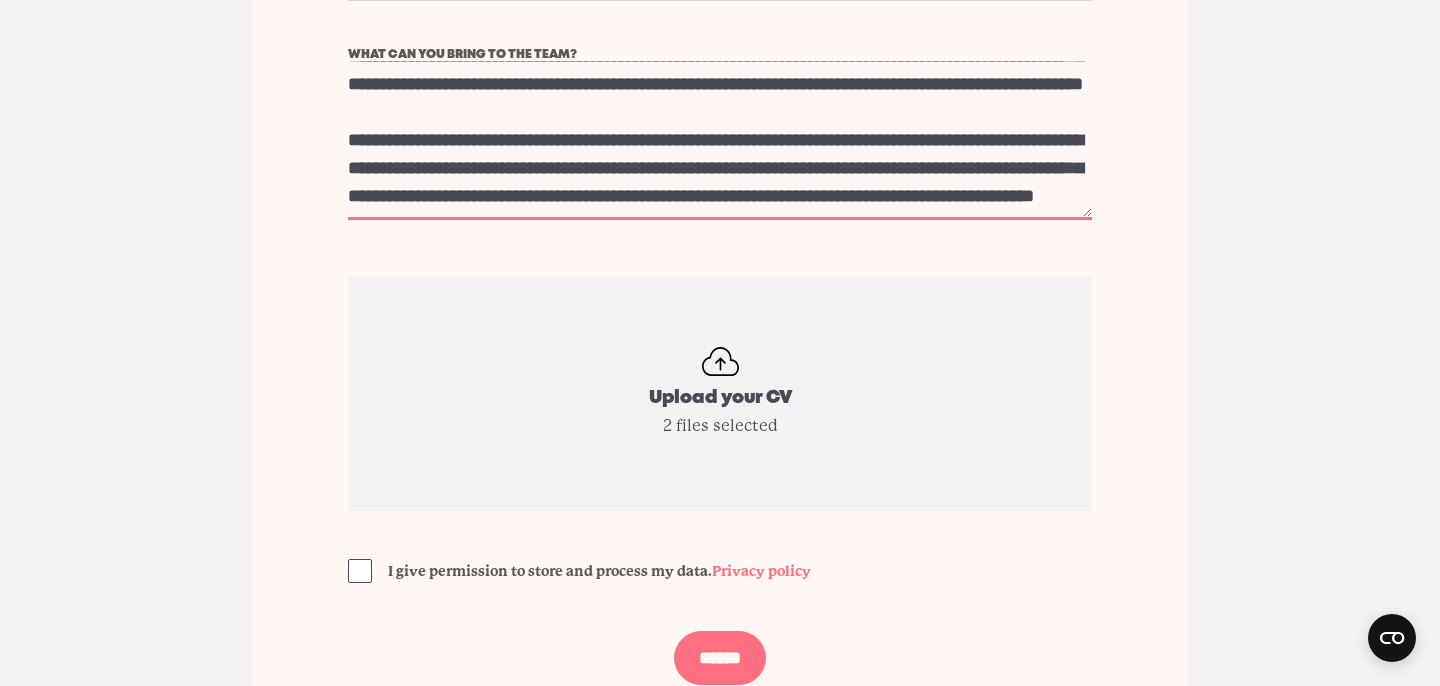 scroll, scrollTop: 5132, scrollLeft: 0, axis: vertical 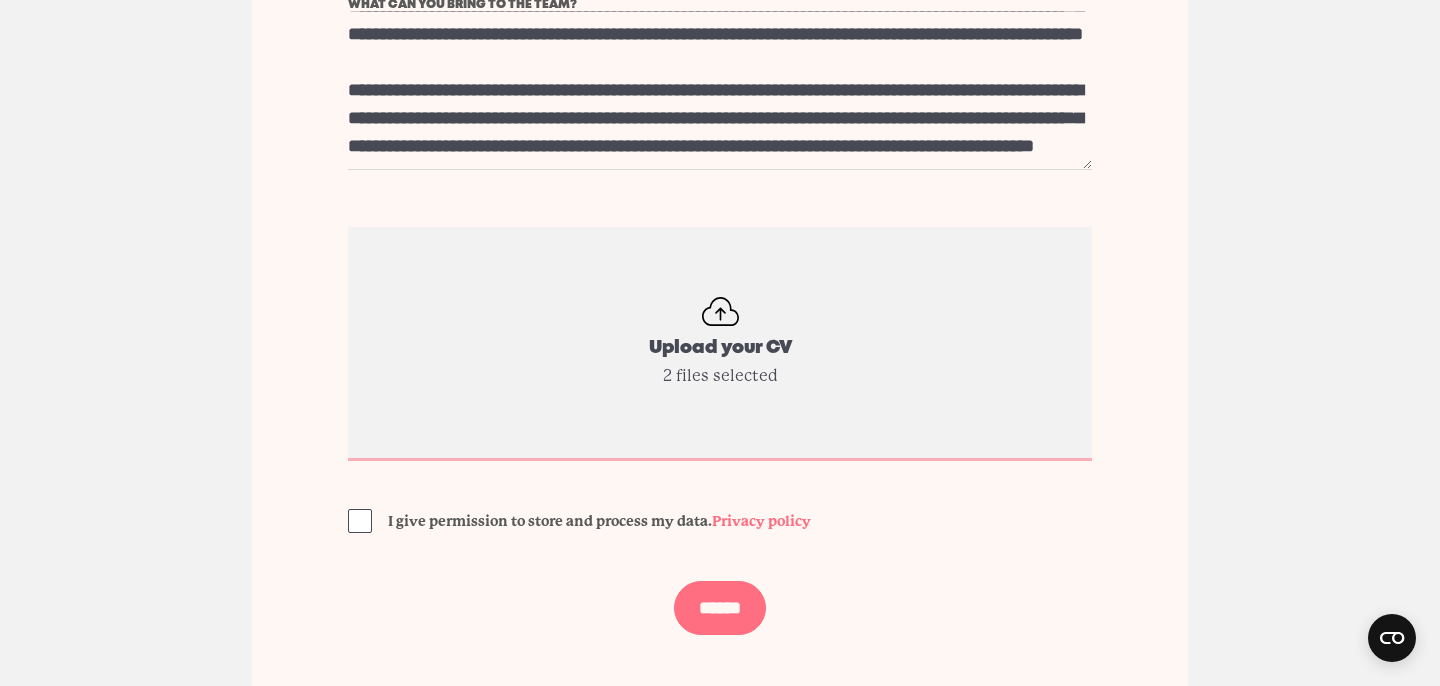 click on "Upload your CV" at bounding box center [720, 344] 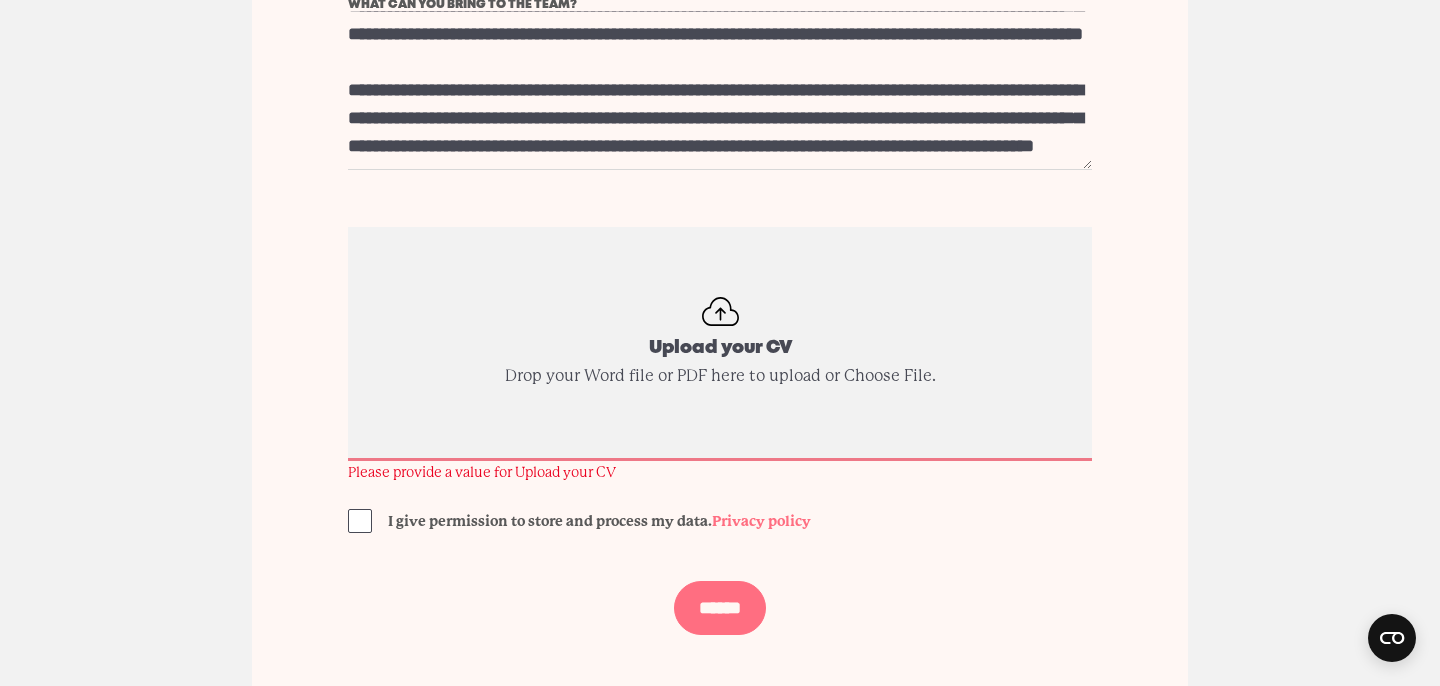 type on "**********" 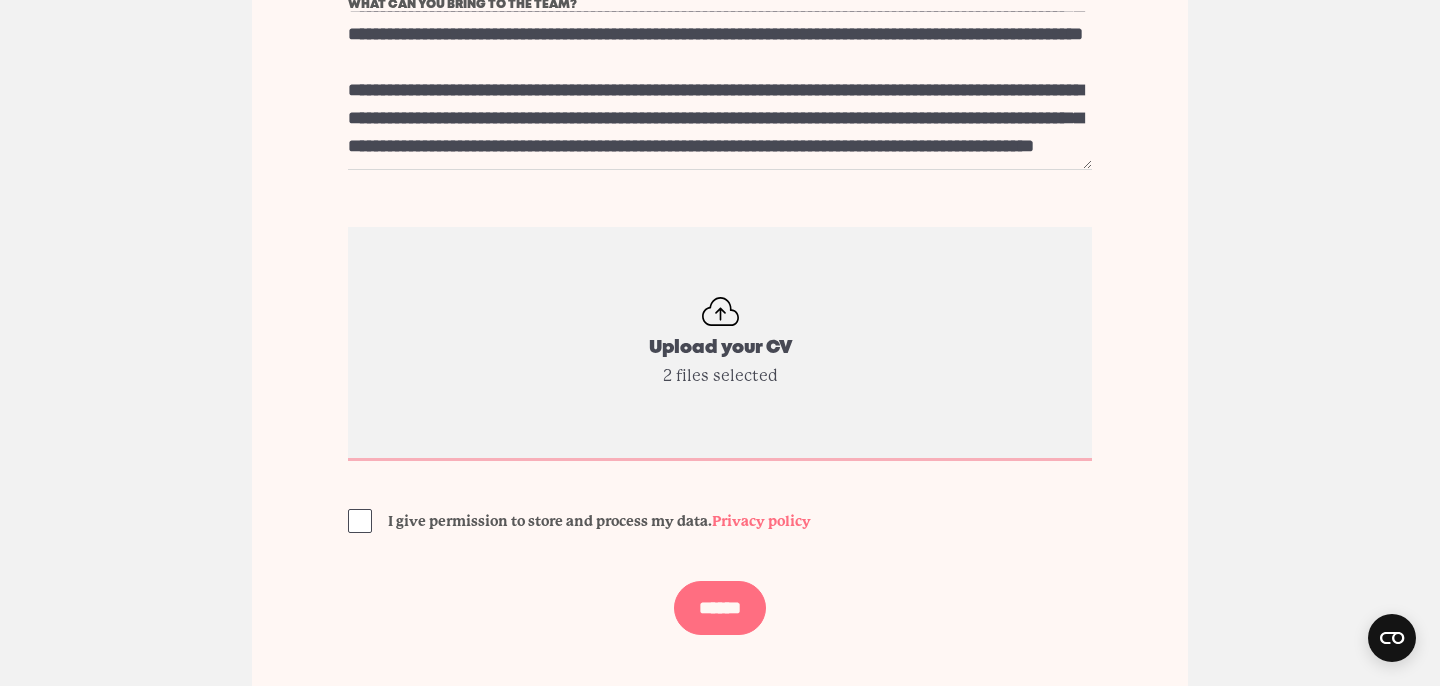 click on "Upload your CV" at bounding box center [720, 344] 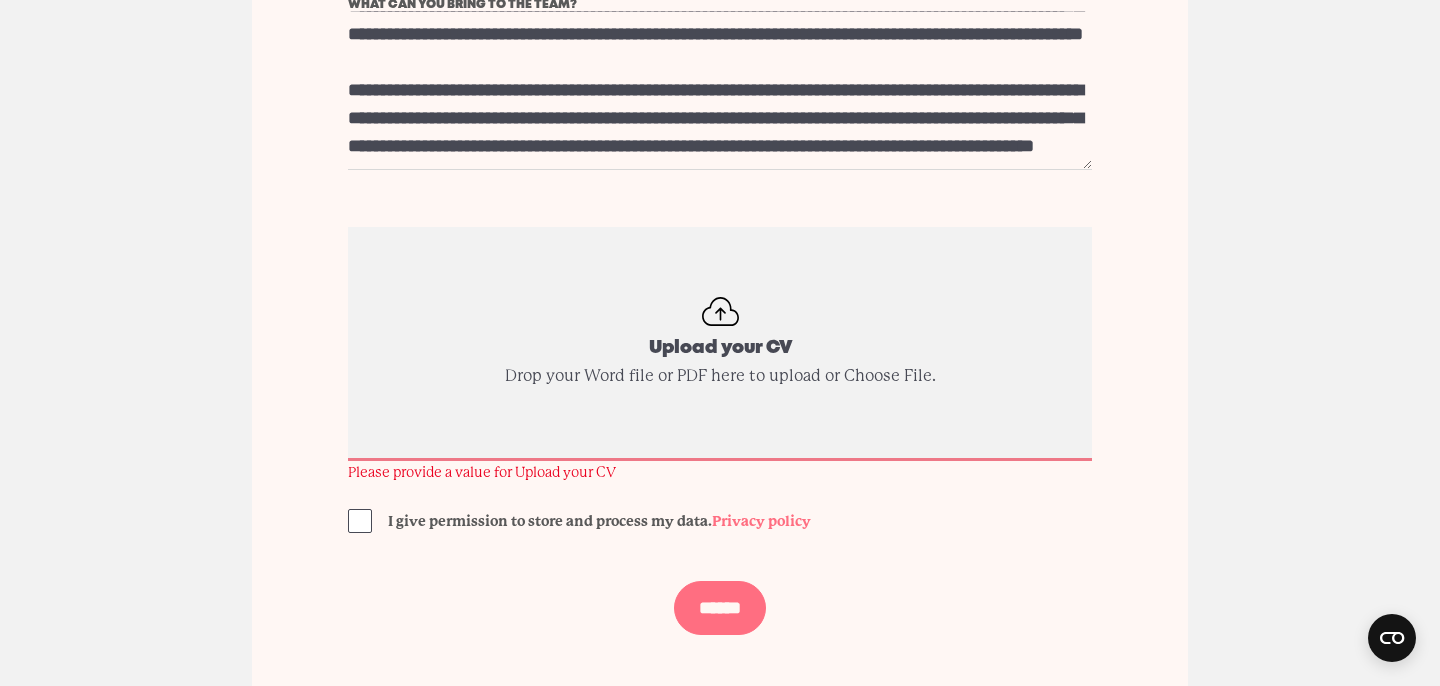 type on "**********" 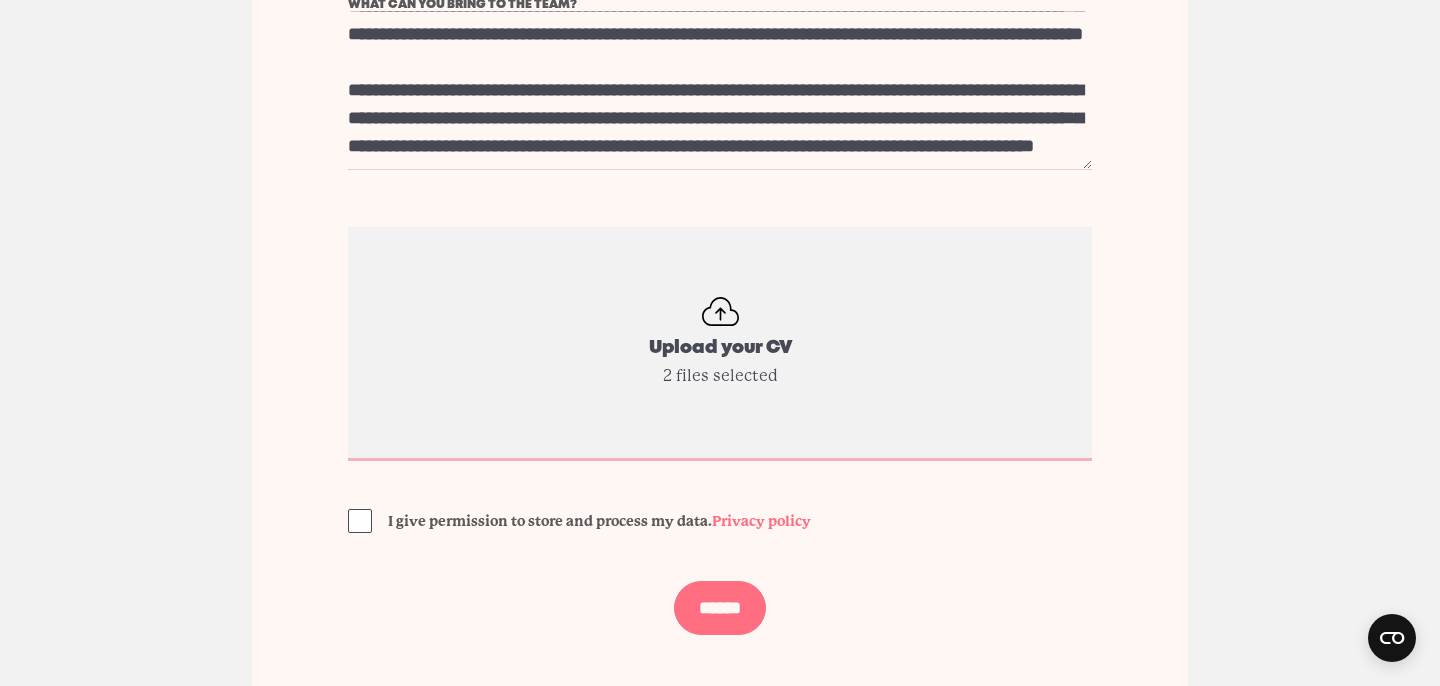 click on "Upload your CV" at bounding box center [720, 344] 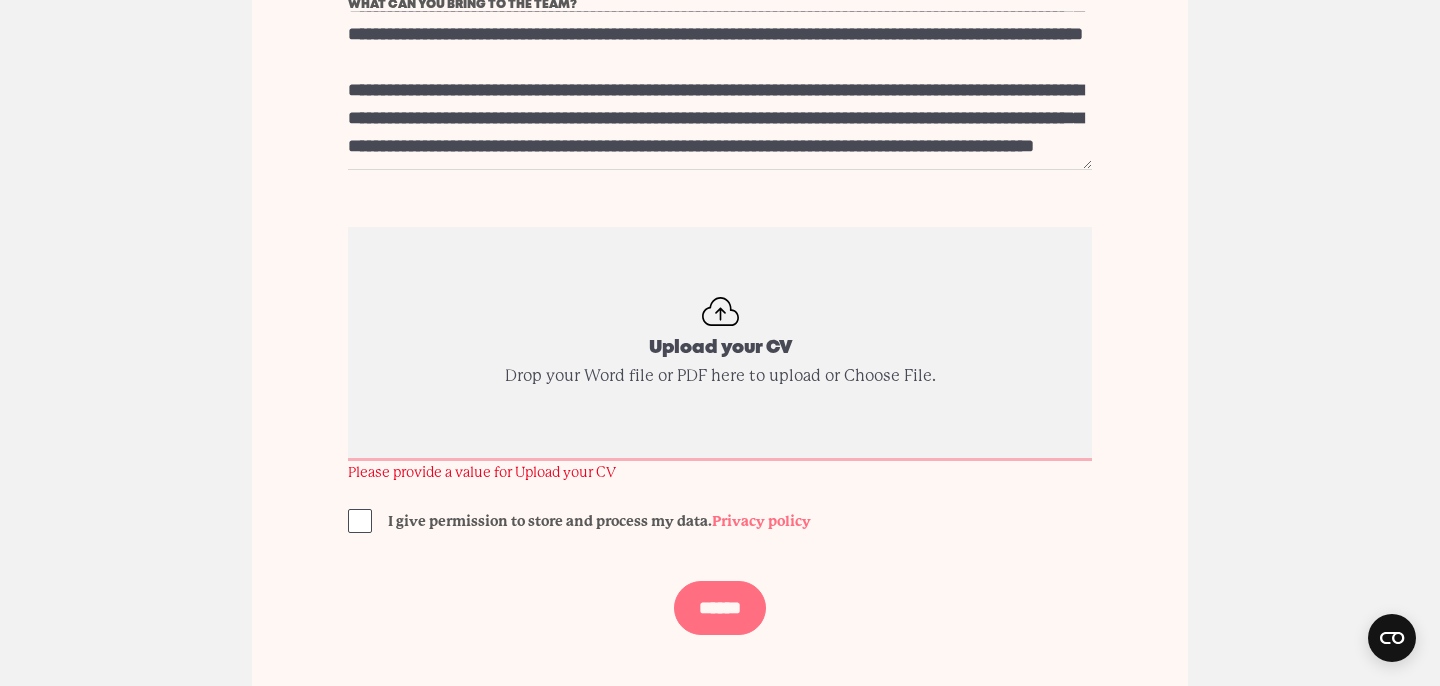 type on "**********" 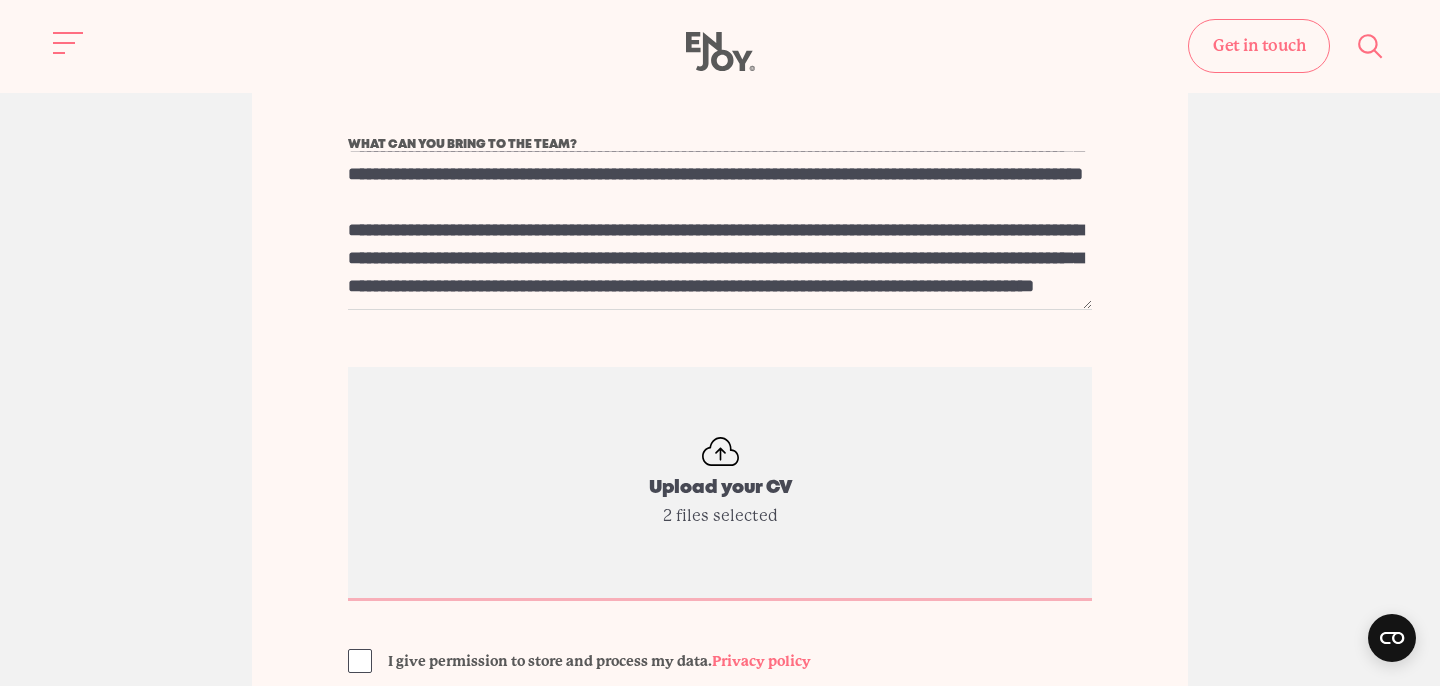 scroll, scrollTop: 4765, scrollLeft: 0, axis: vertical 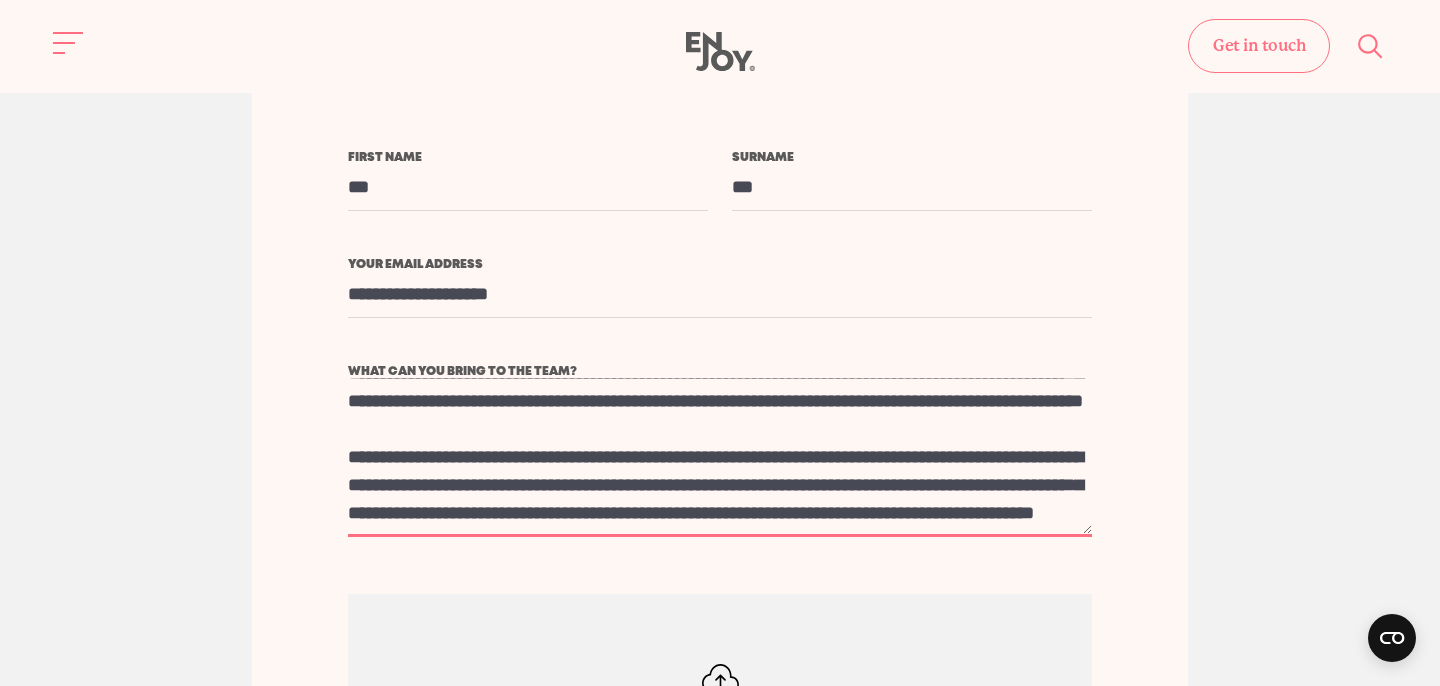 drag, startPoint x: 779, startPoint y: 400, endPoint x: 905, endPoint y: 399, distance: 126.00397 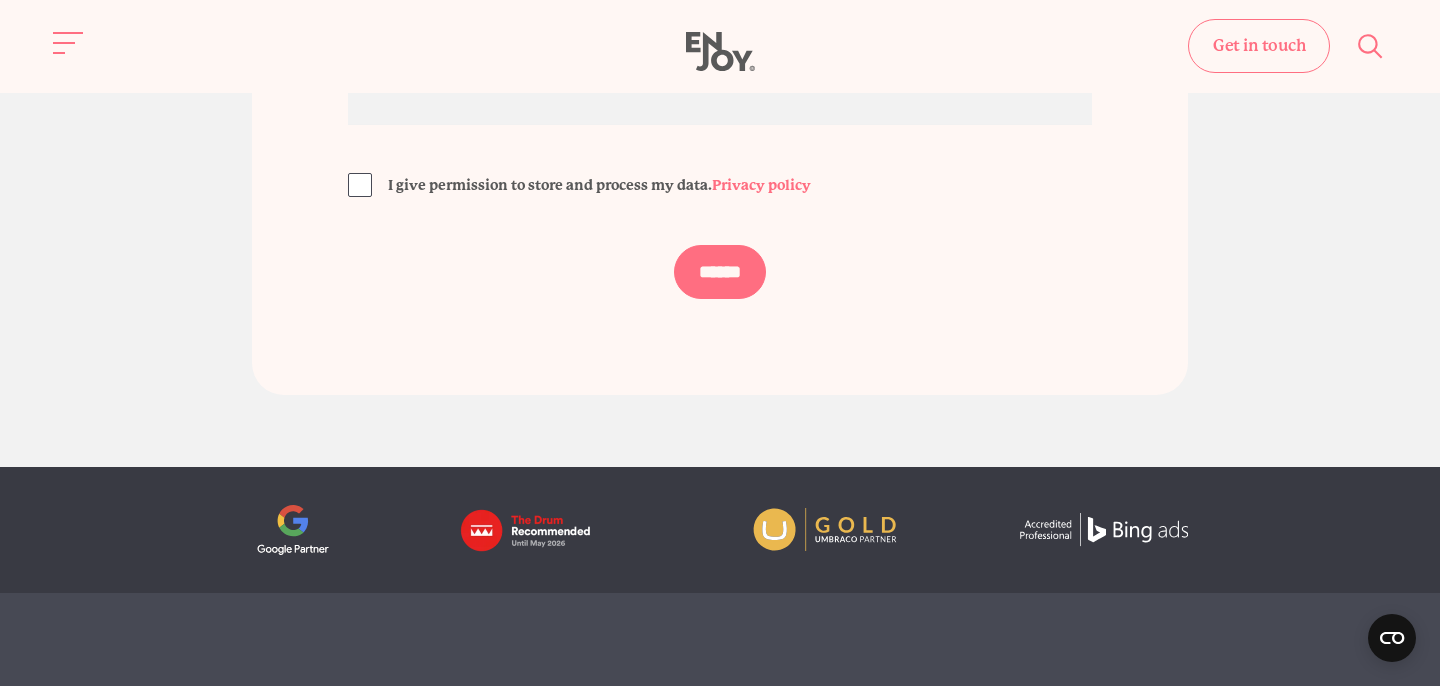 scroll, scrollTop: 5299, scrollLeft: 0, axis: vertical 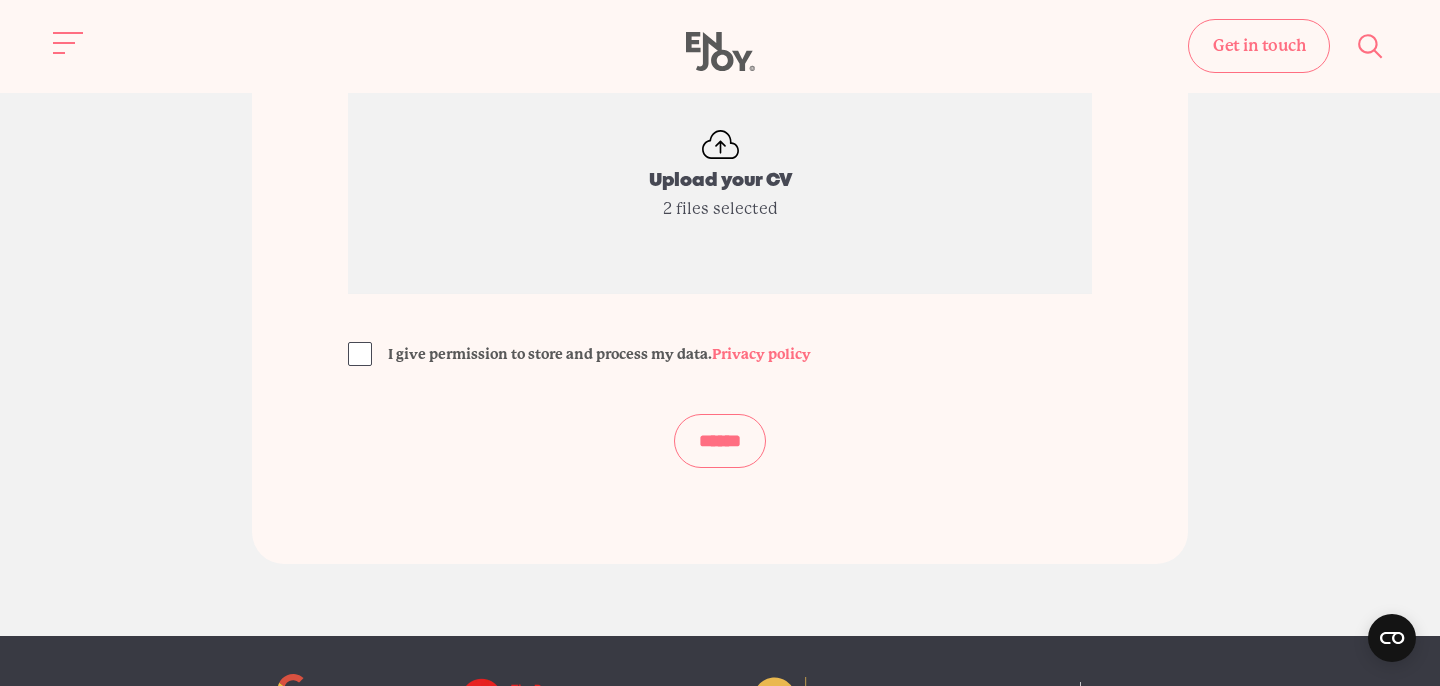 type on "**********" 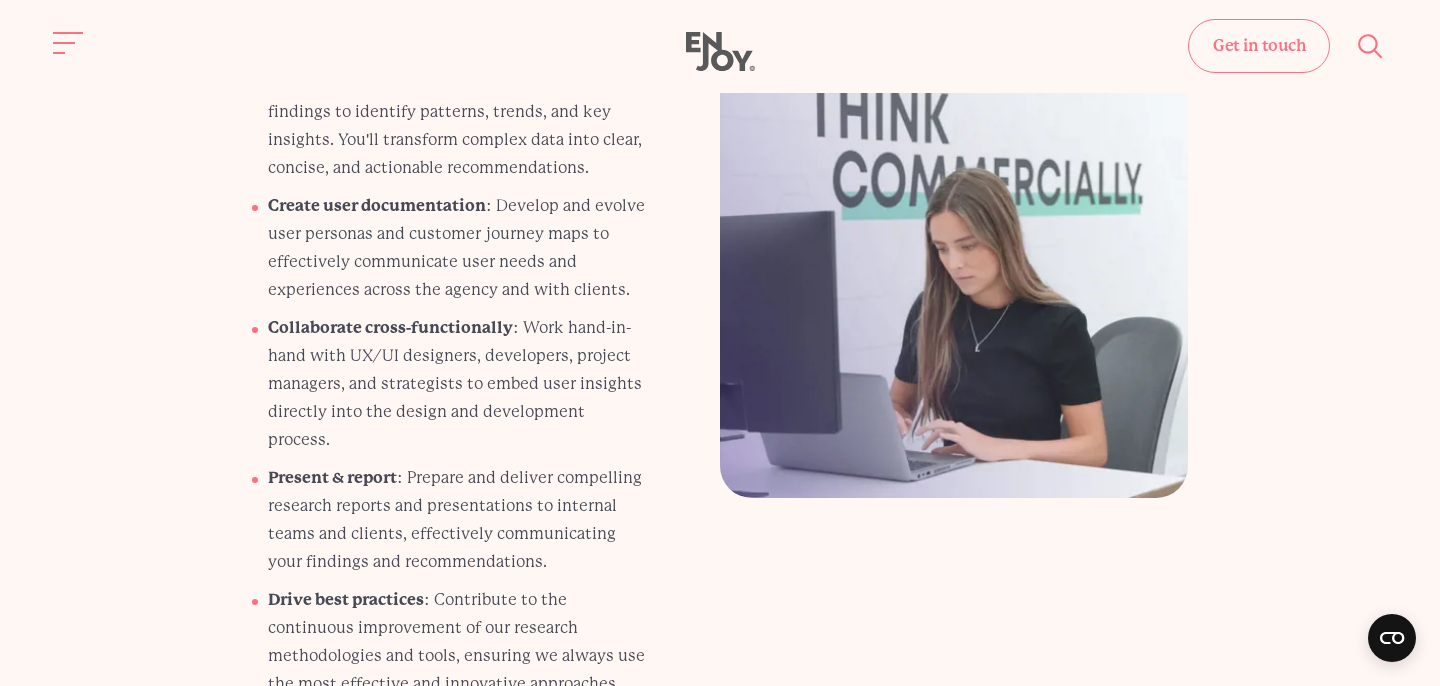 scroll, scrollTop: 0, scrollLeft: 0, axis: both 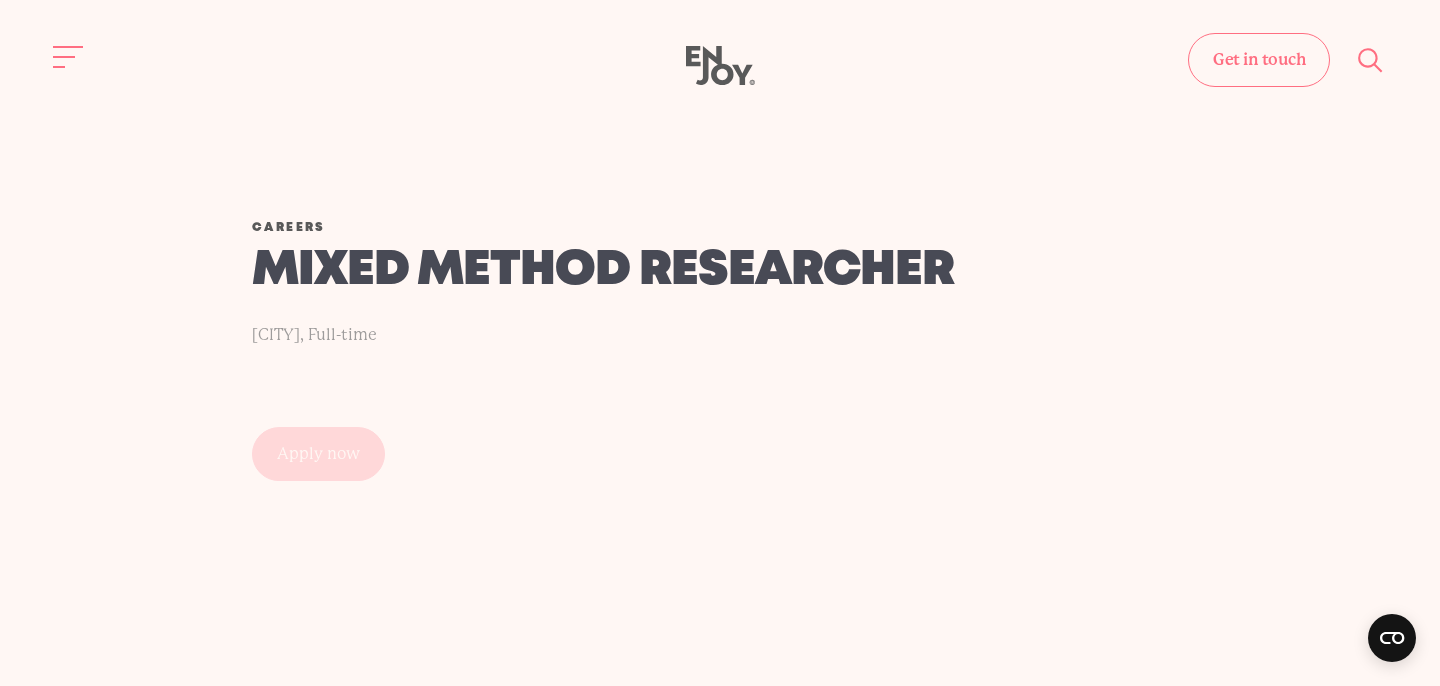 click on "Enjoy Digital" 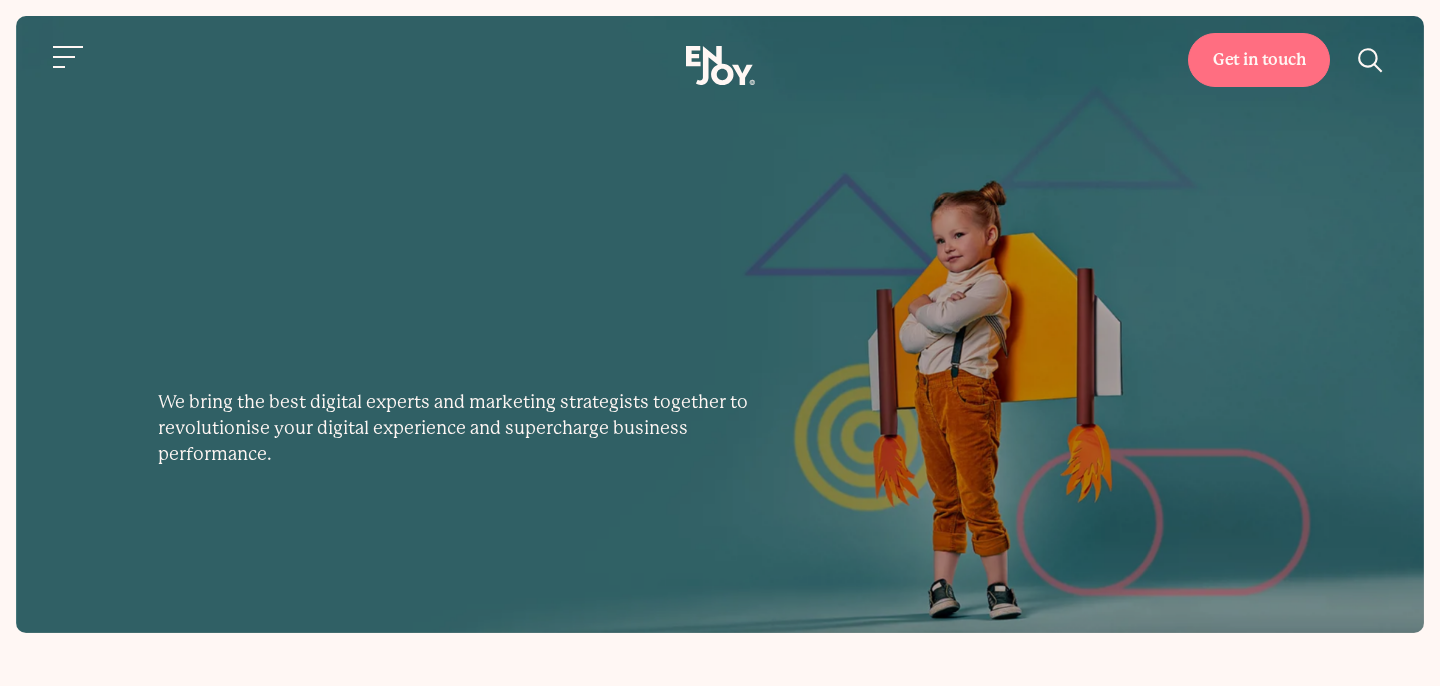 scroll, scrollTop: 0, scrollLeft: 0, axis: both 